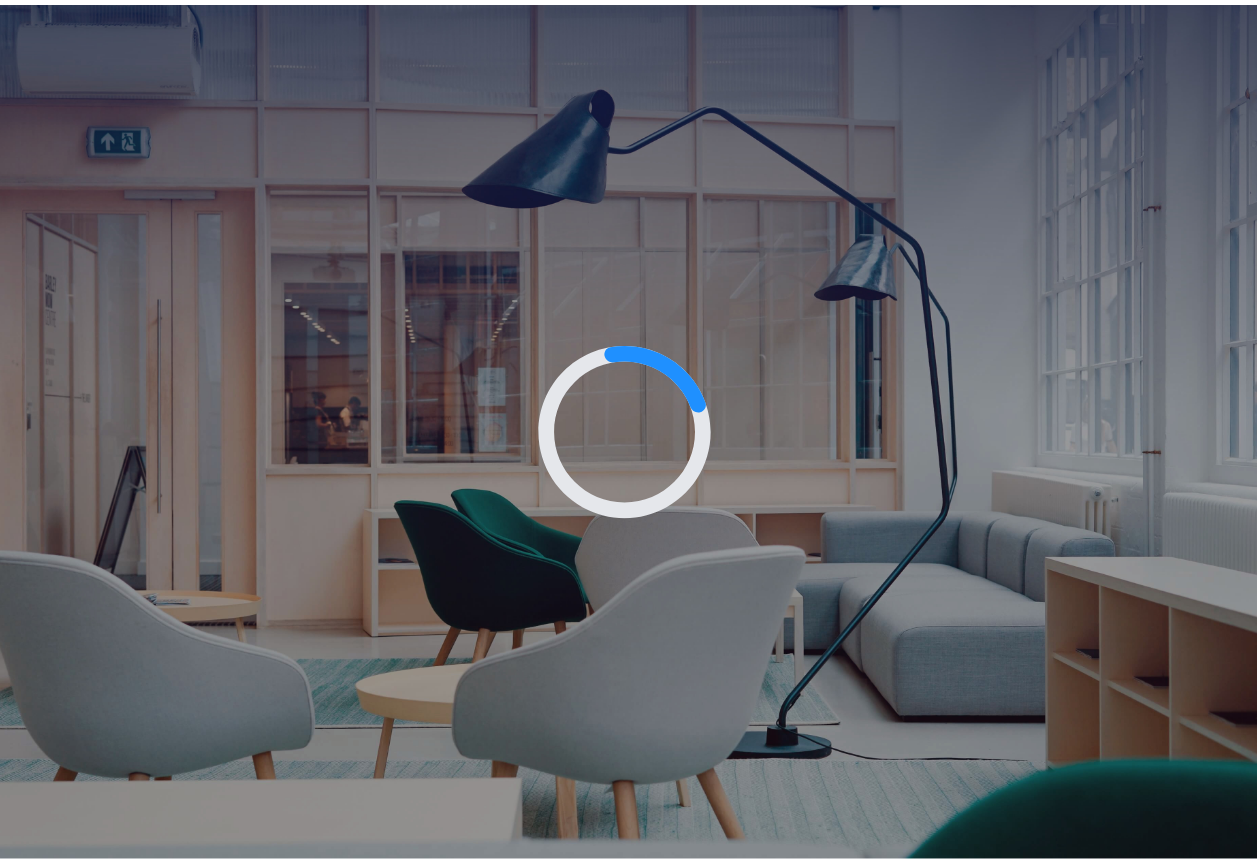 scroll, scrollTop: 0, scrollLeft: 0, axis: both 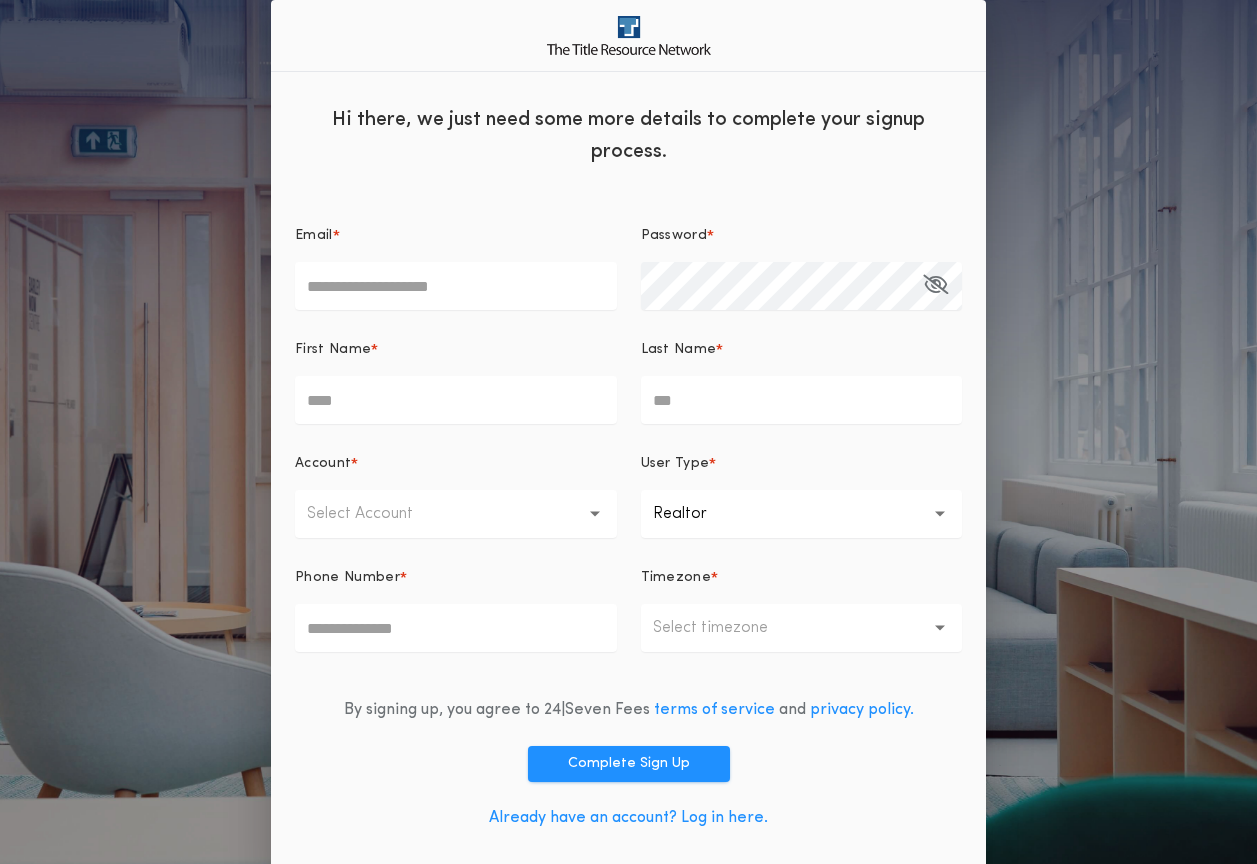 click on "Already have an account? Log in here." at bounding box center (628, 818) 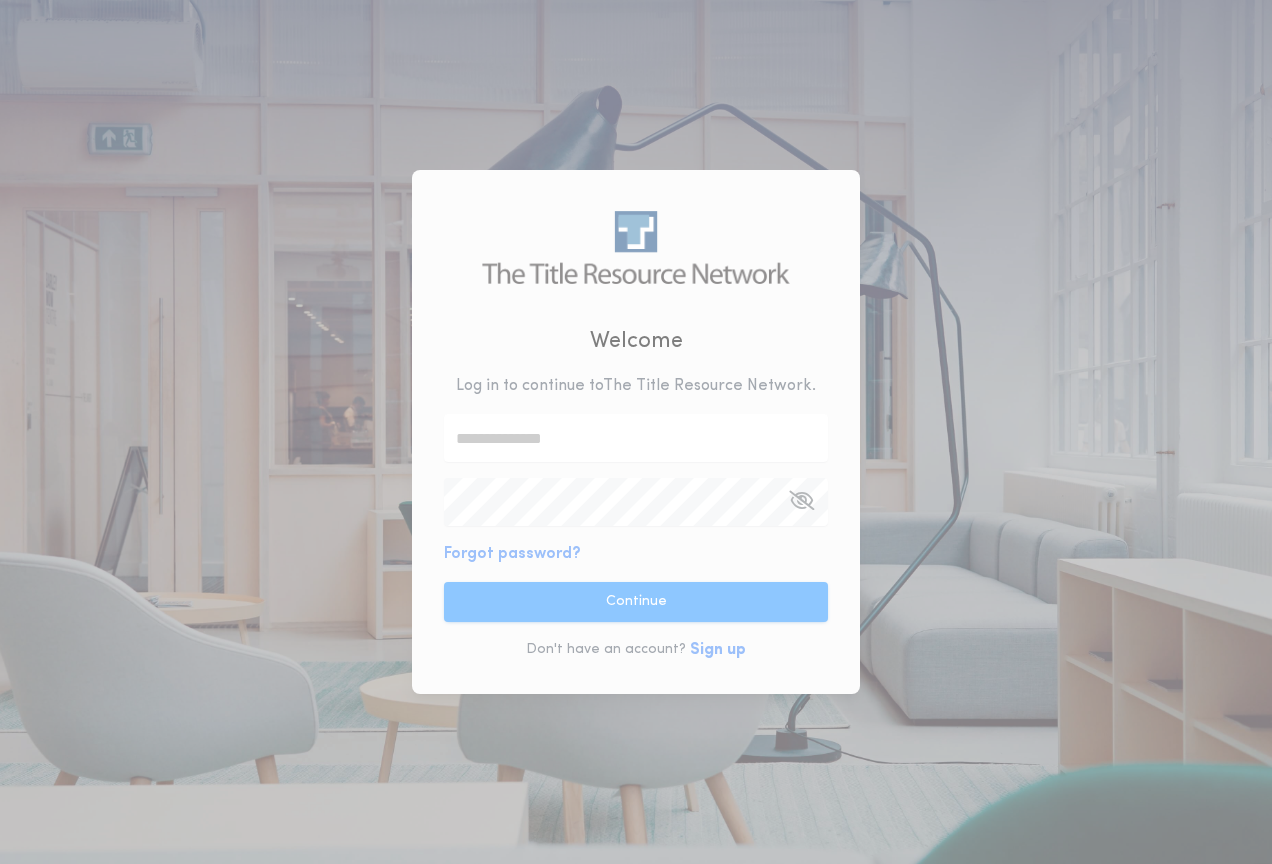 type on "**********" 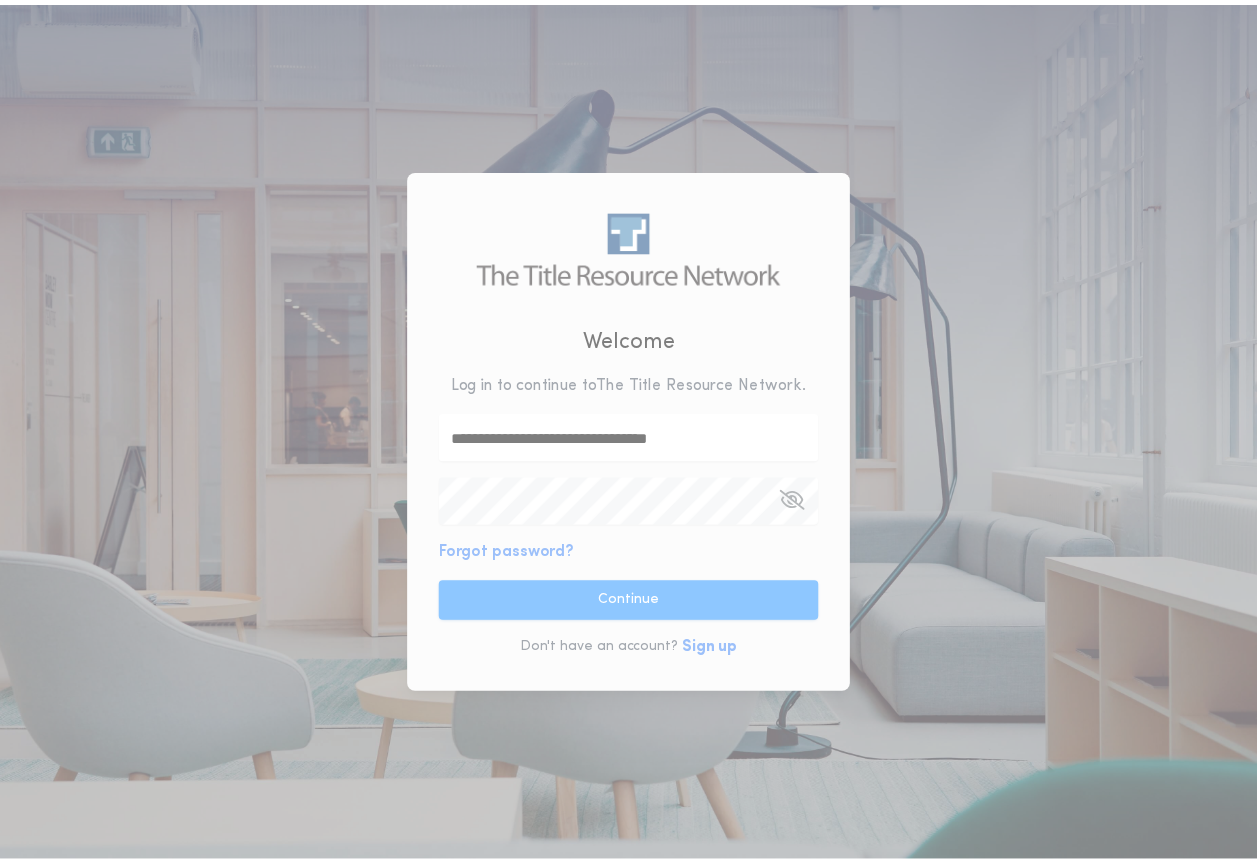 scroll, scrollTop: 0, scrollLeft: 0, axis: both 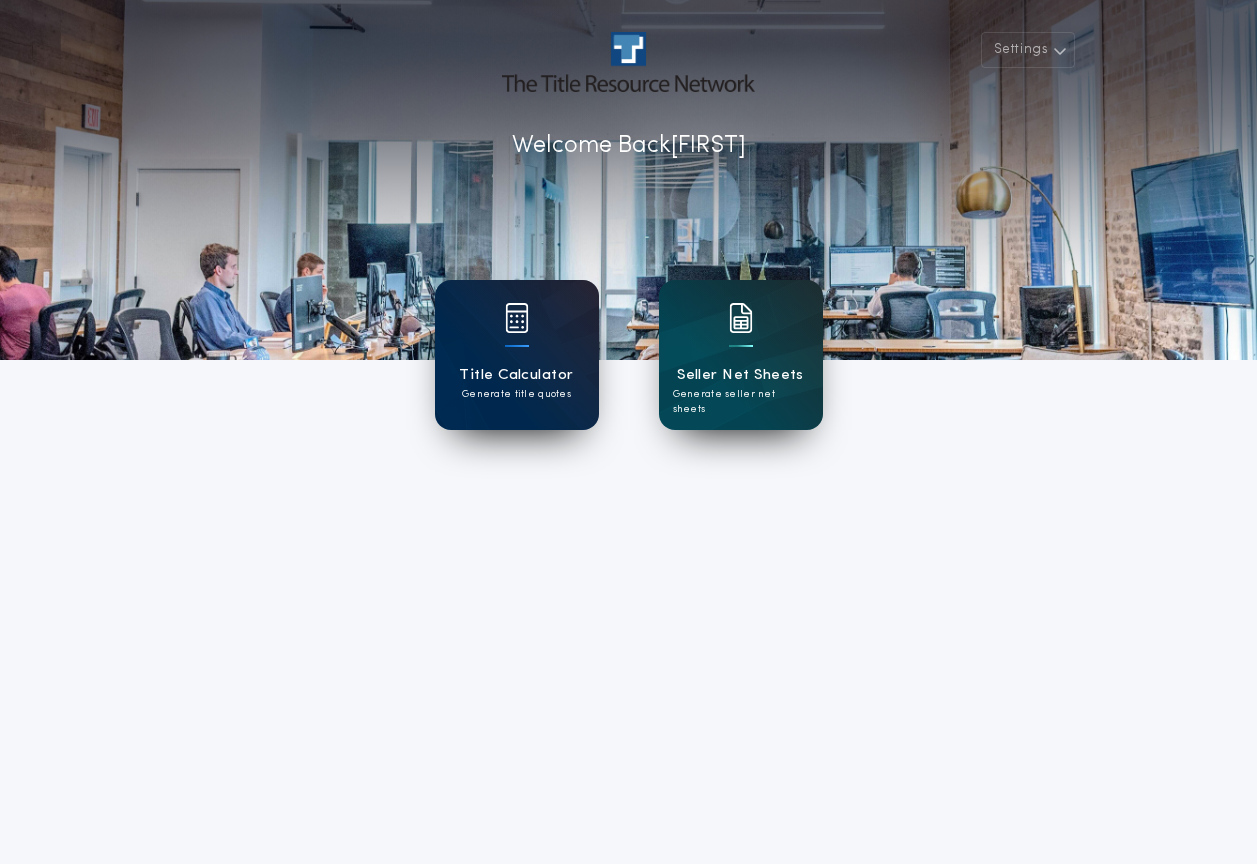 click on "Title Calculator" at bounding box center [516, 375] 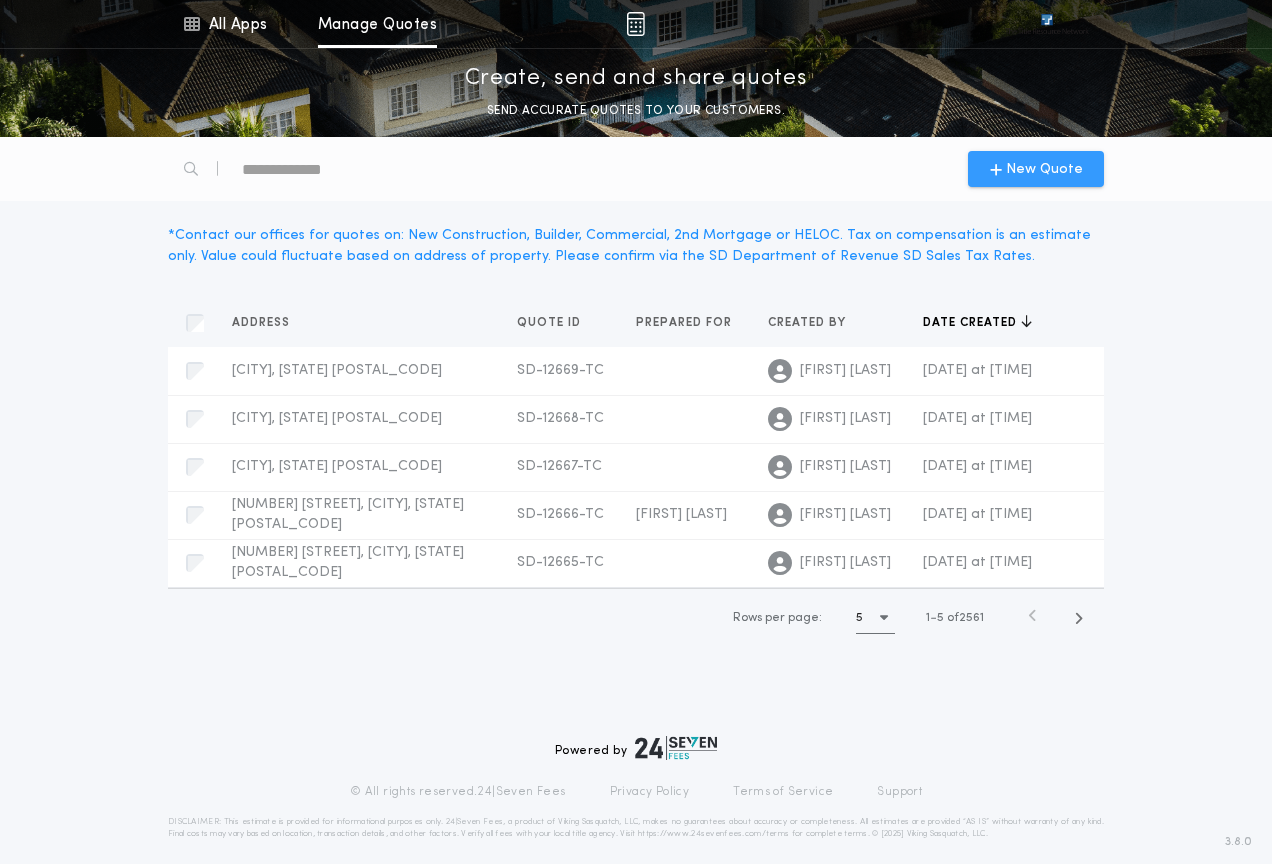 click on "New Quote" at bounding box center [1044, 169] 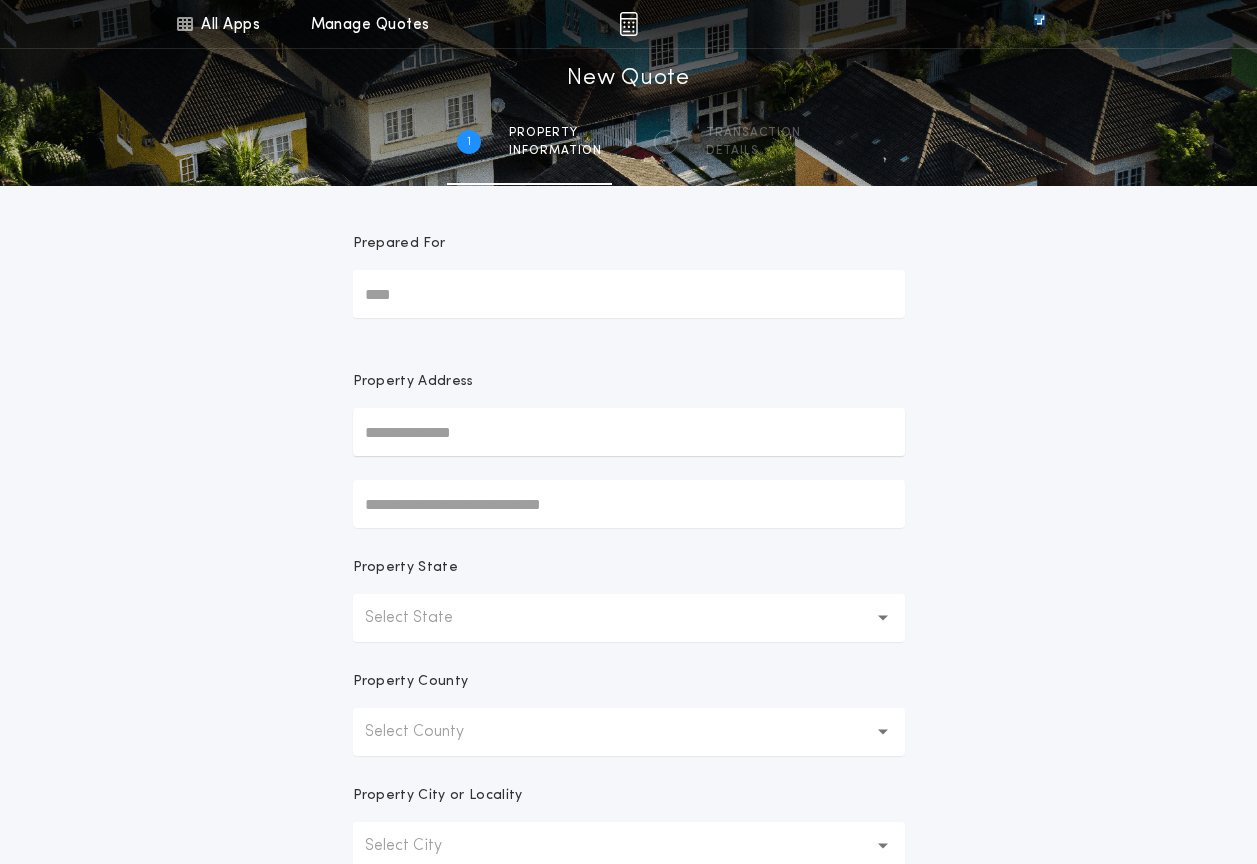 click on "Select State" at bounding box center (425, 618) 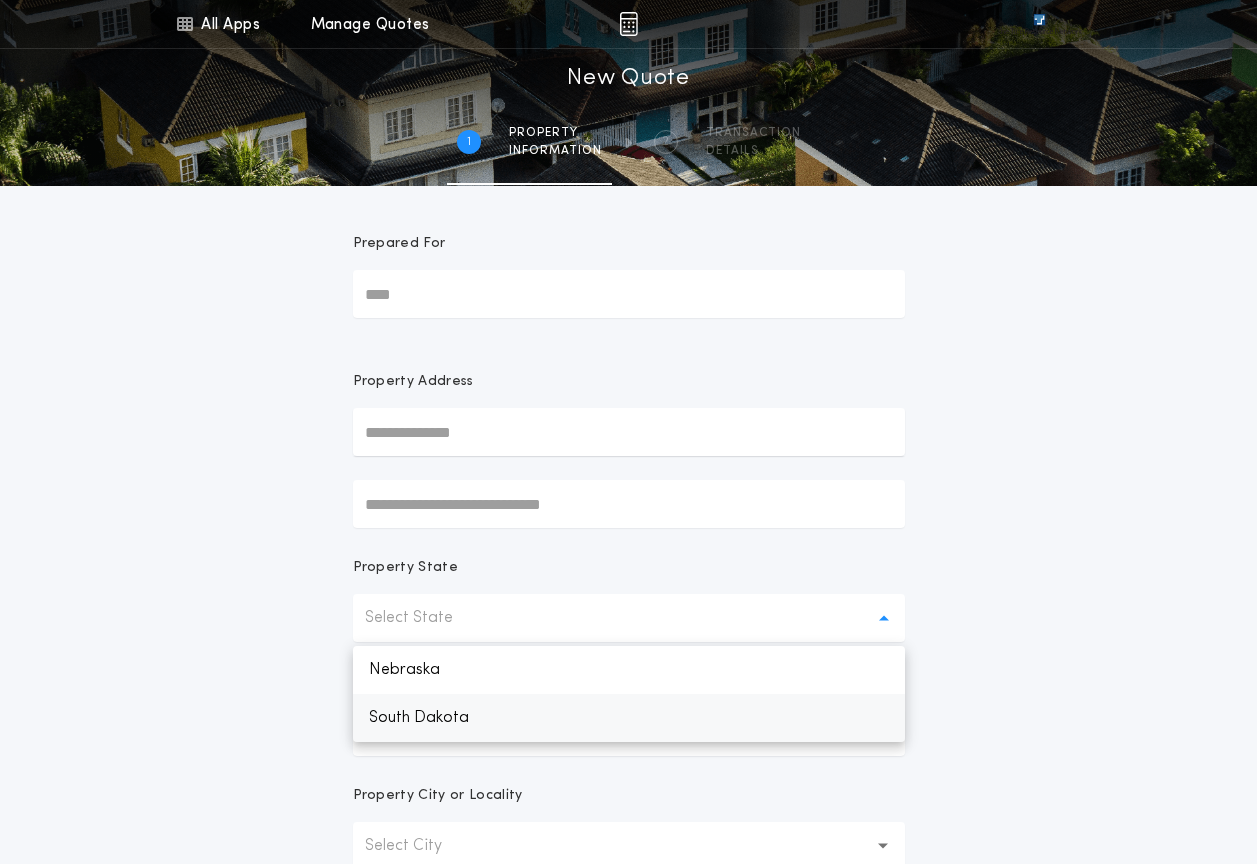 click on "South Dakota" at bounding box center (629, 718) 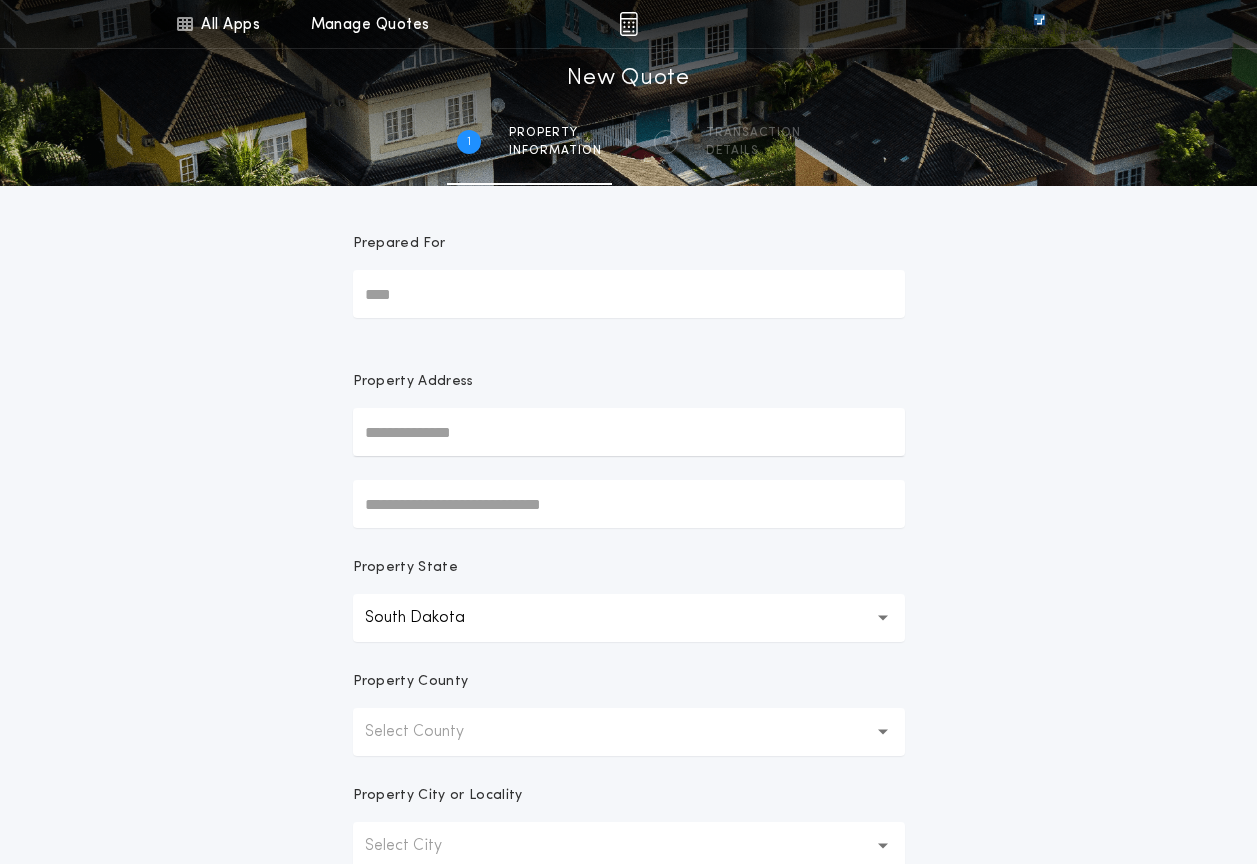 click on "Select County" at bounding box center (430, 732) 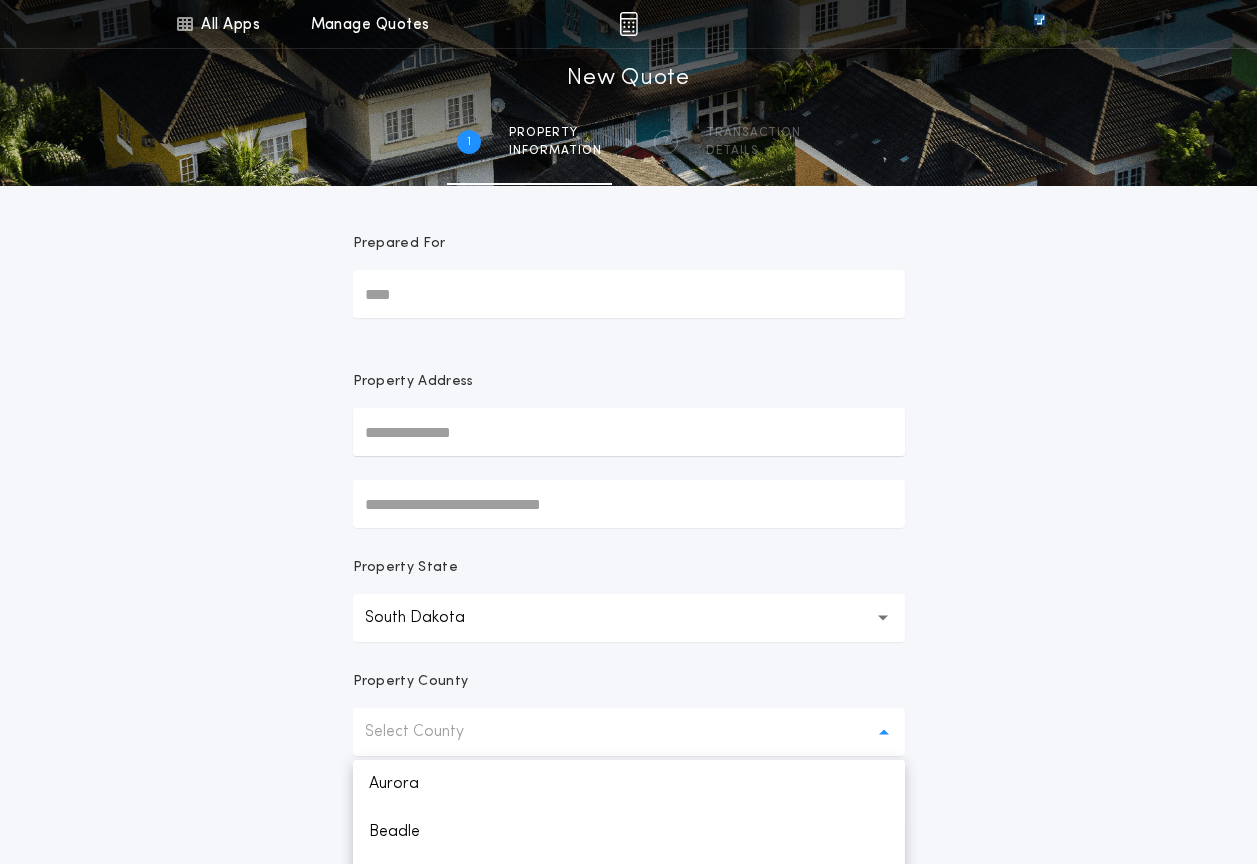 scroll, scrollTop: 96, scrollLeft: 0, axis: vertical 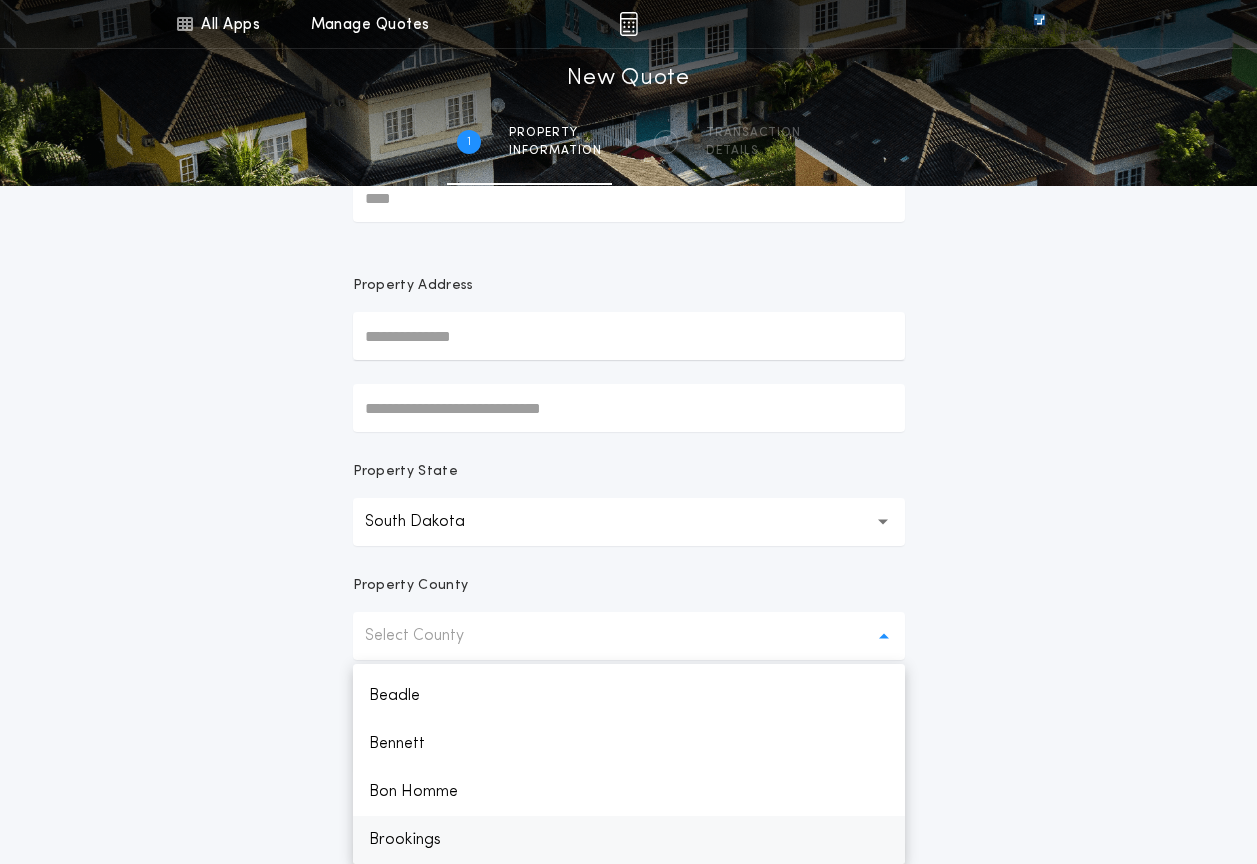 click on "Brookings" at bounding box center [629, 840] 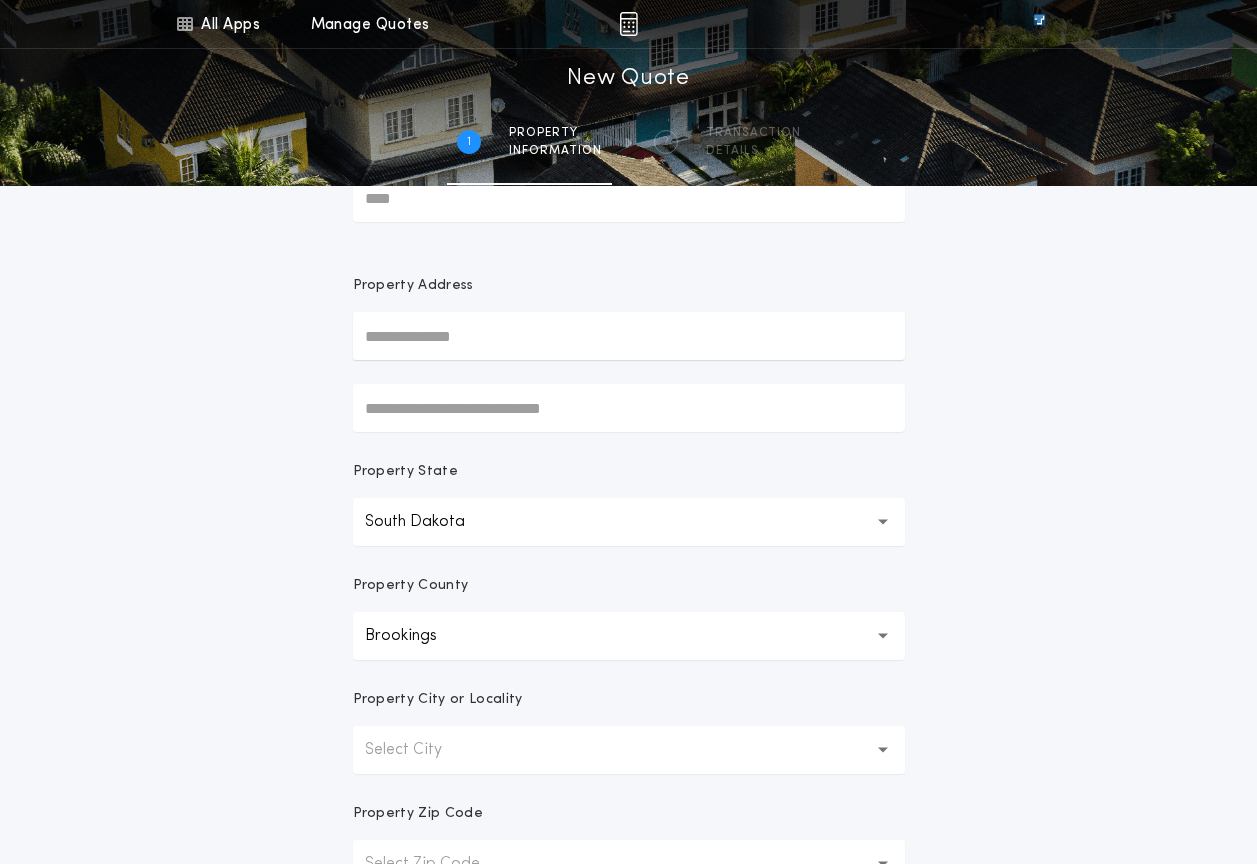 click on "Select Zip Code" at bounding box center (438, 864) 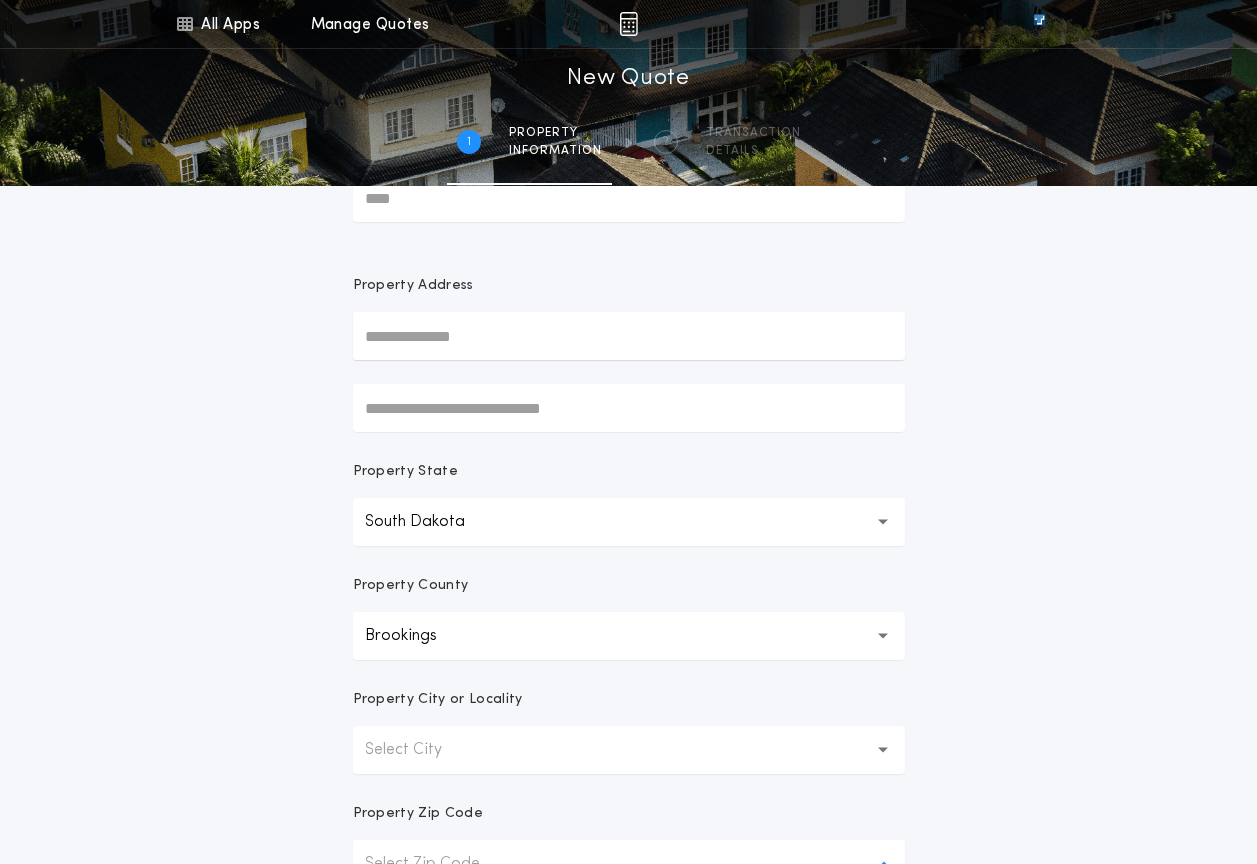 click at bounding box center [883, 864] 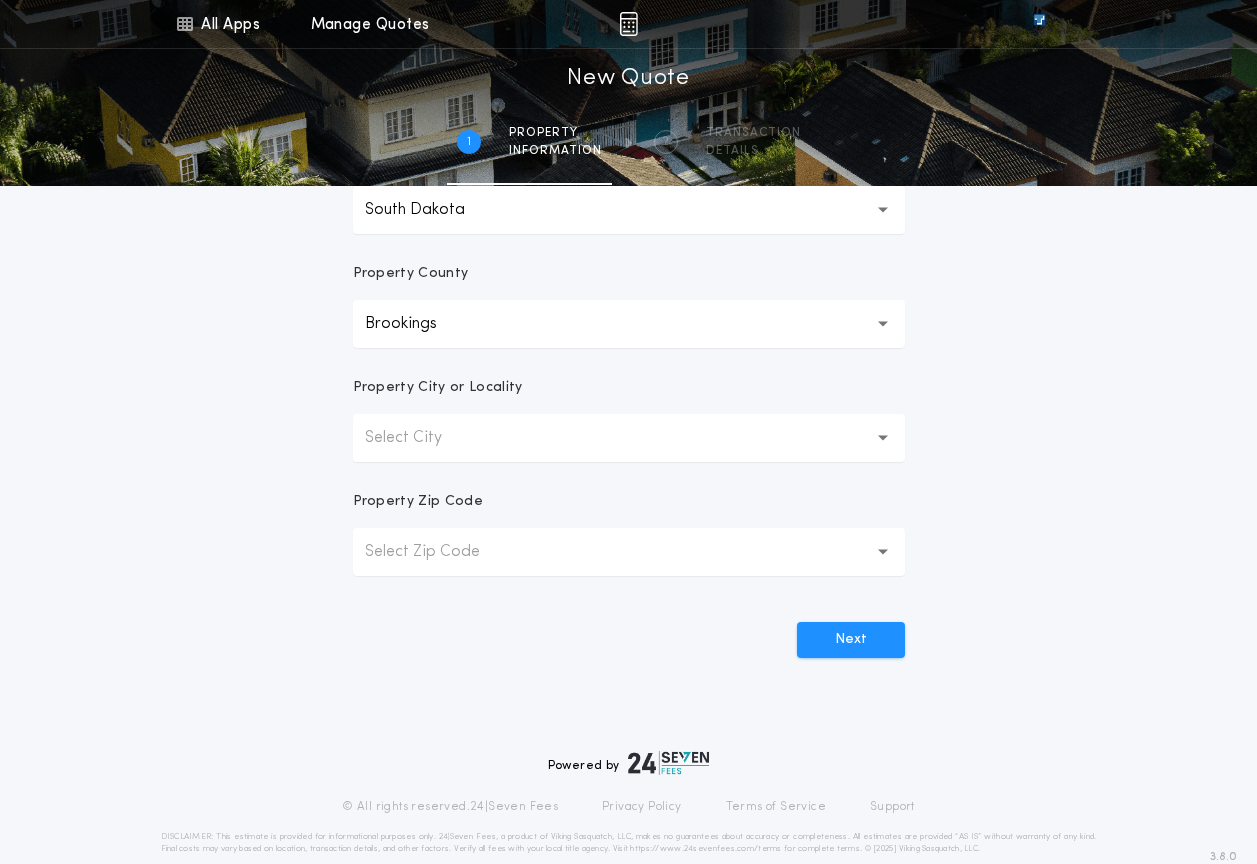 scroll, scrollTop: 392, scrollLeft: 0, axis: vertical 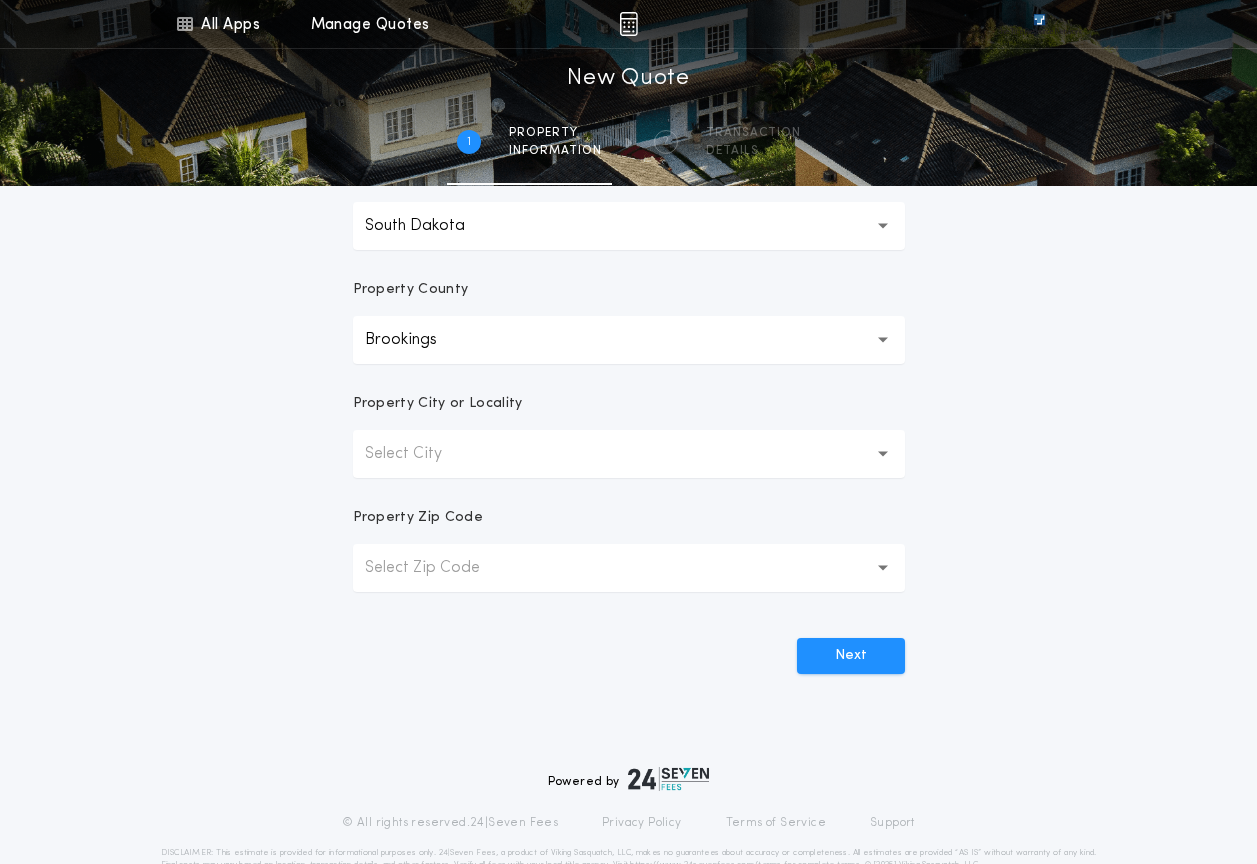 click 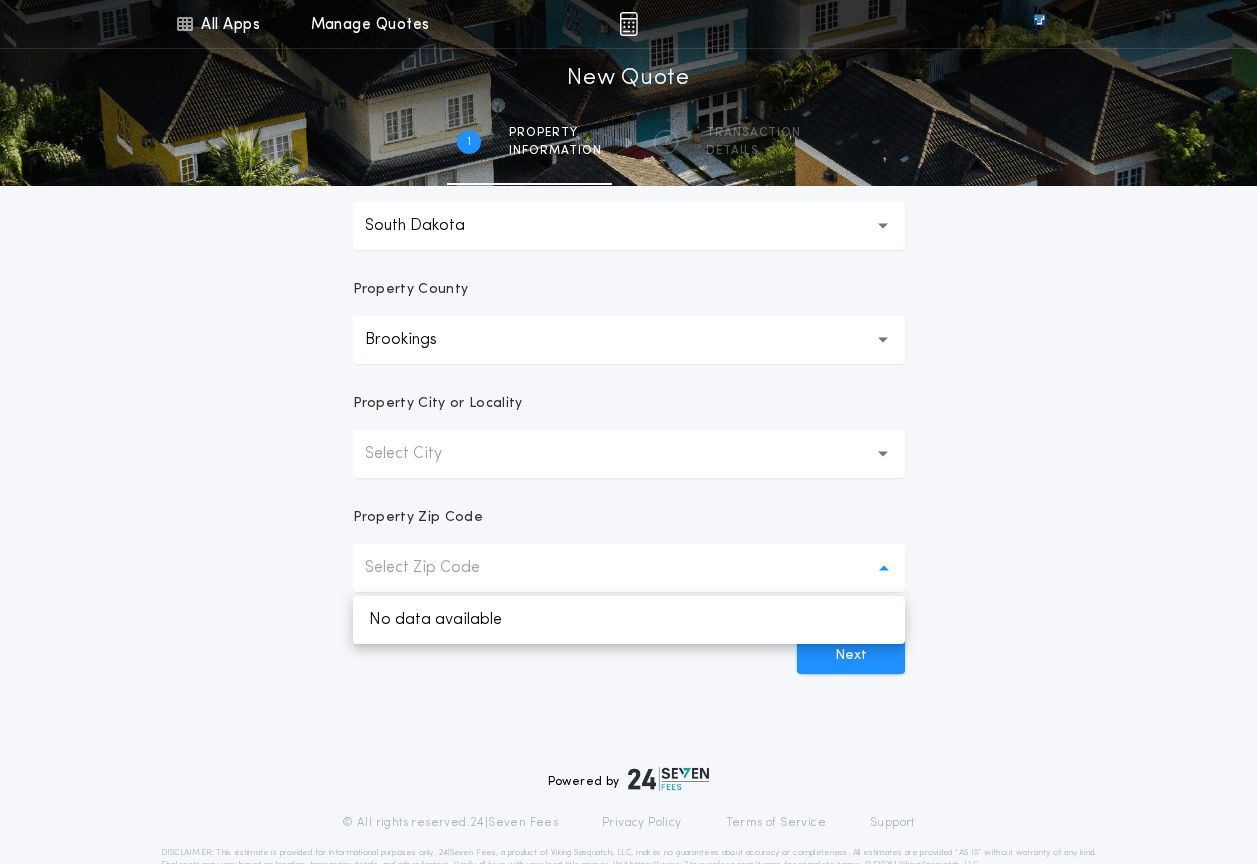 click on "Select Zip Code" at bounding box center (438, 568) 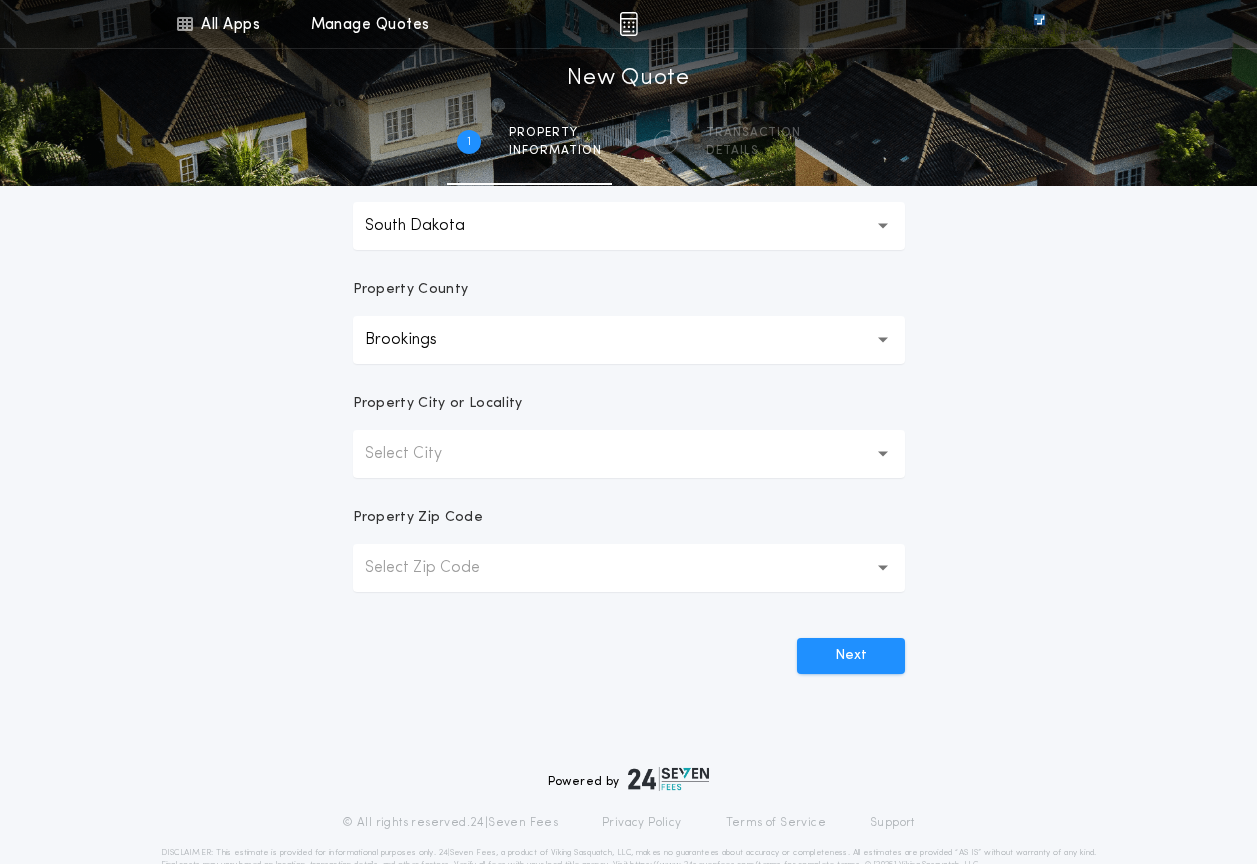 click on "Select Zip Code" at bounding box center [438, 568] 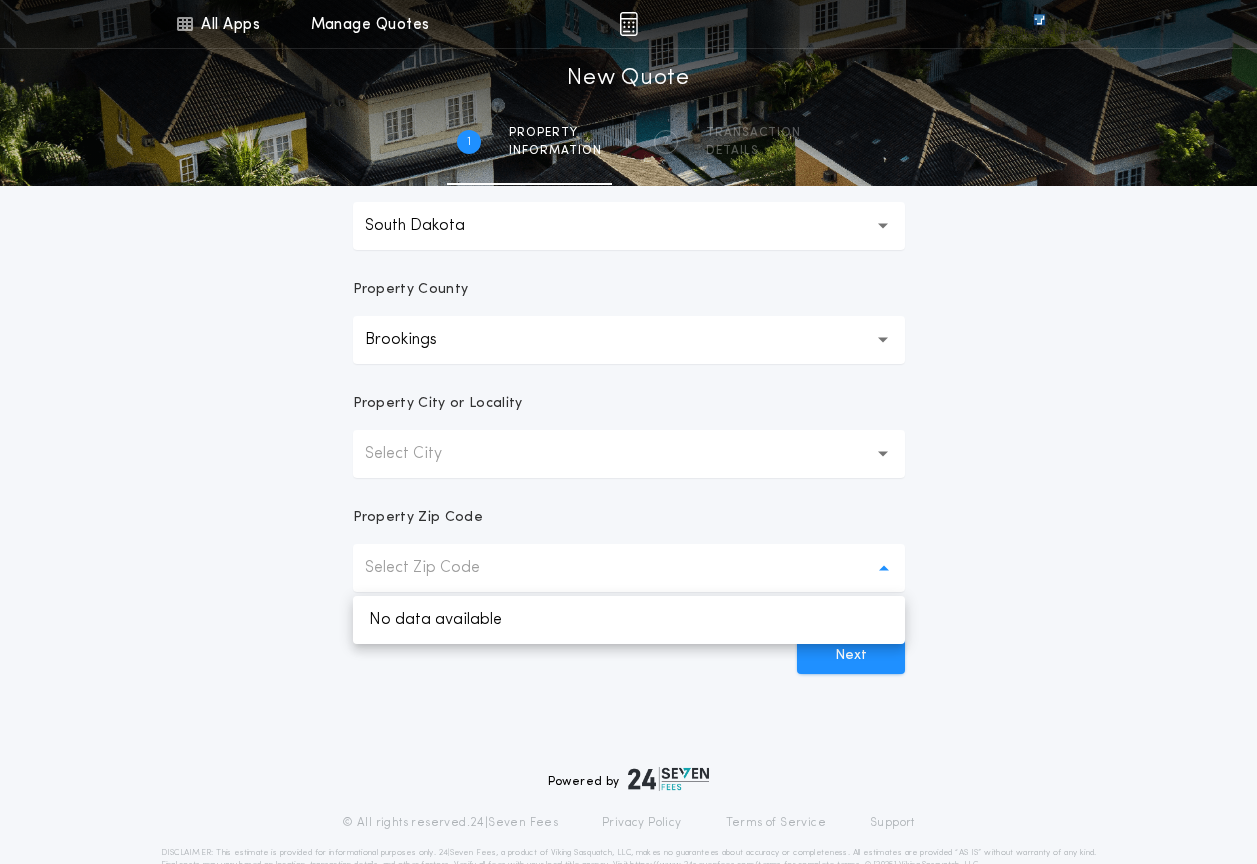 click on "Select City" at bounding box center [419, 454] 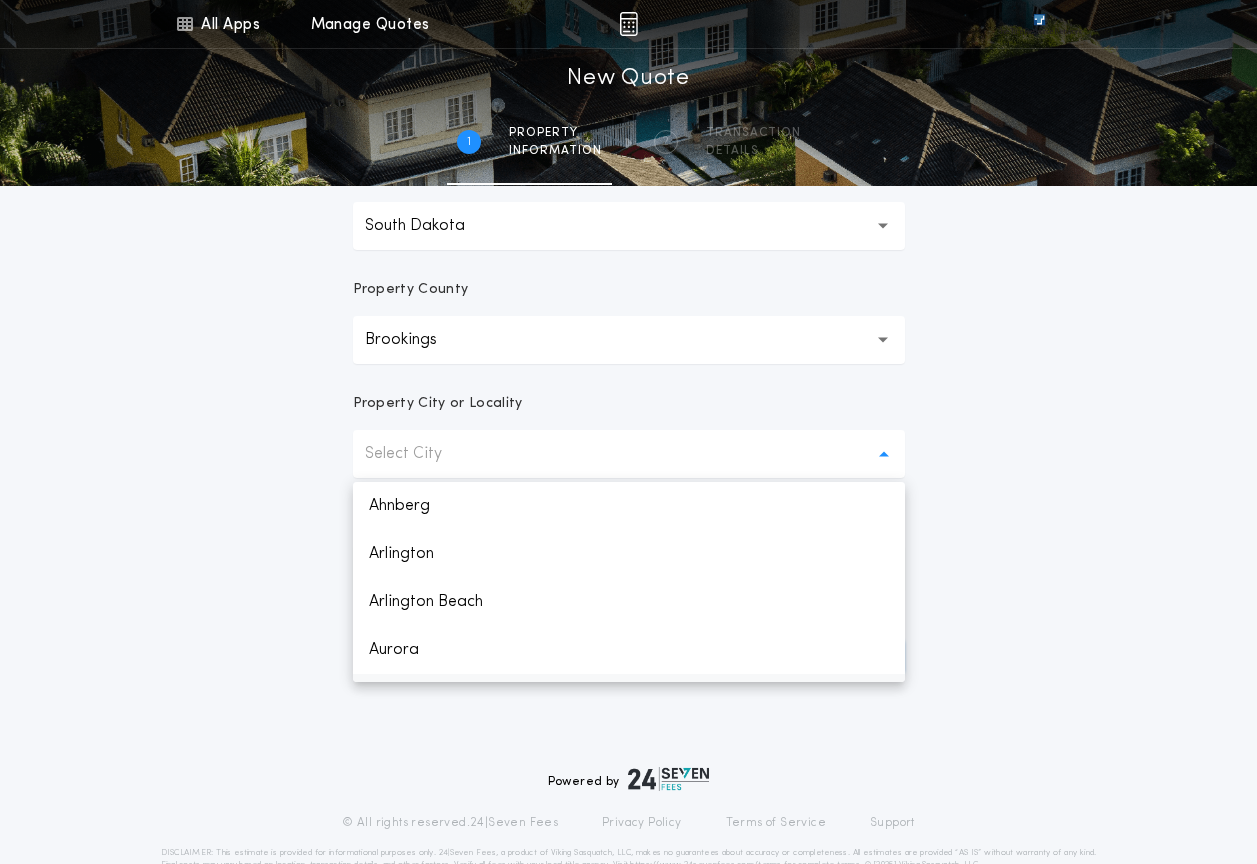 scroll, scrollTop: 40, scrollLeft: 0, axis: vertical 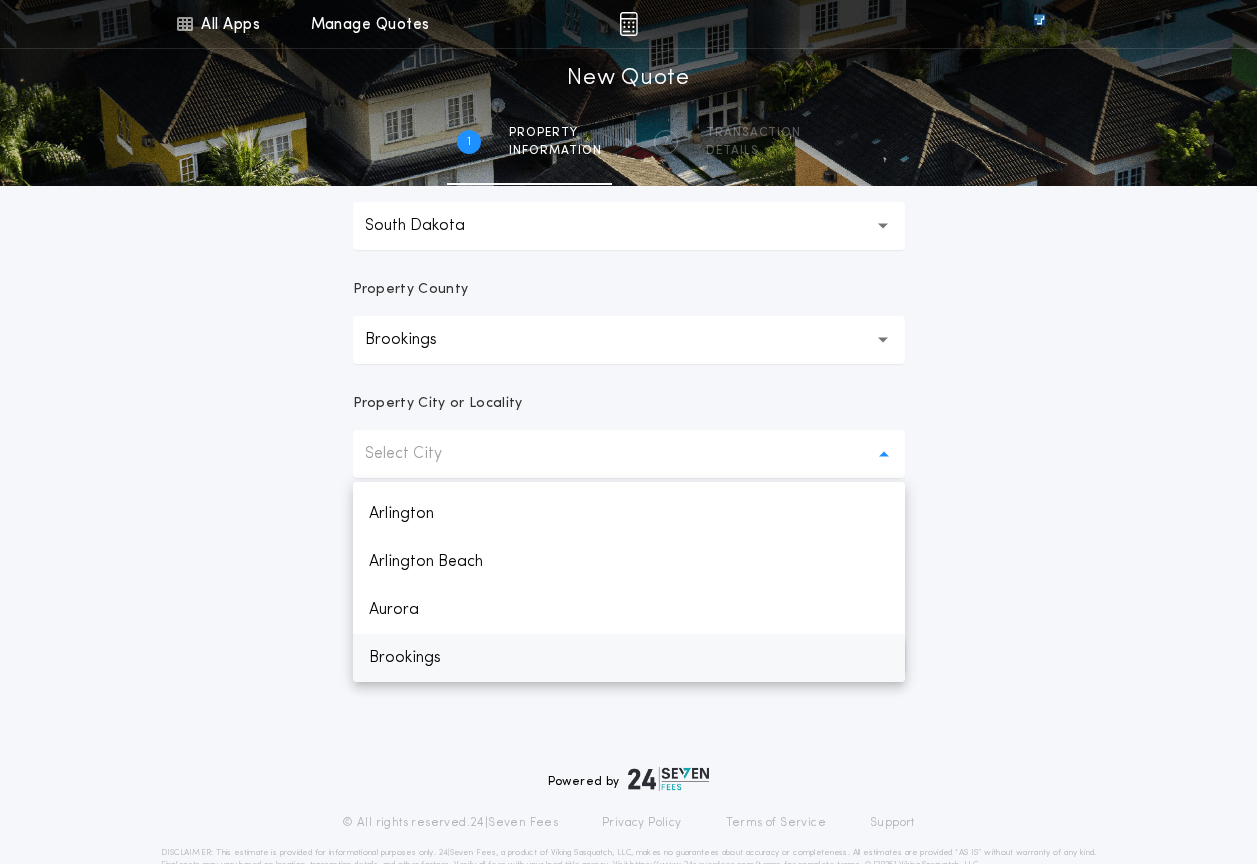 click on "Brookings" at bounding box center [629, 658] 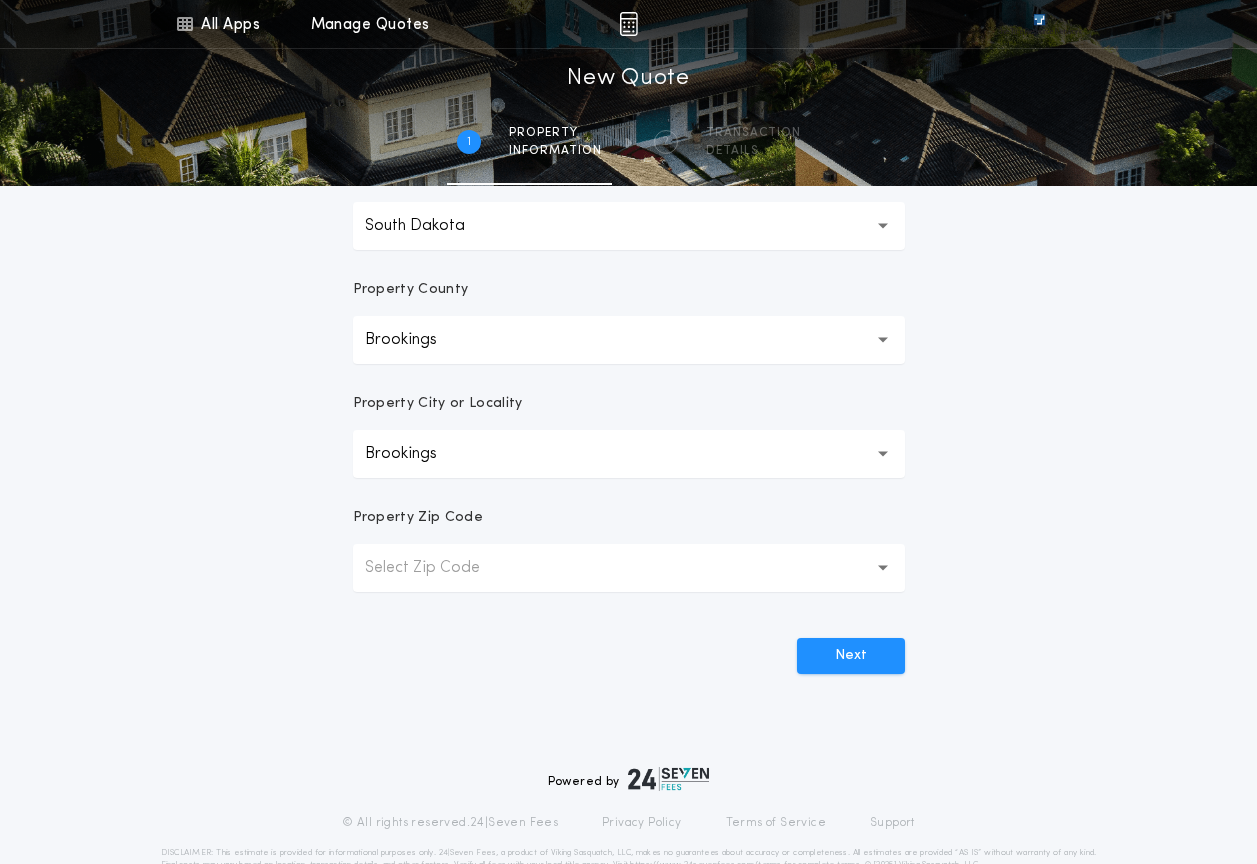 click on "Select Zip Code" at bounding box center [438, 568] 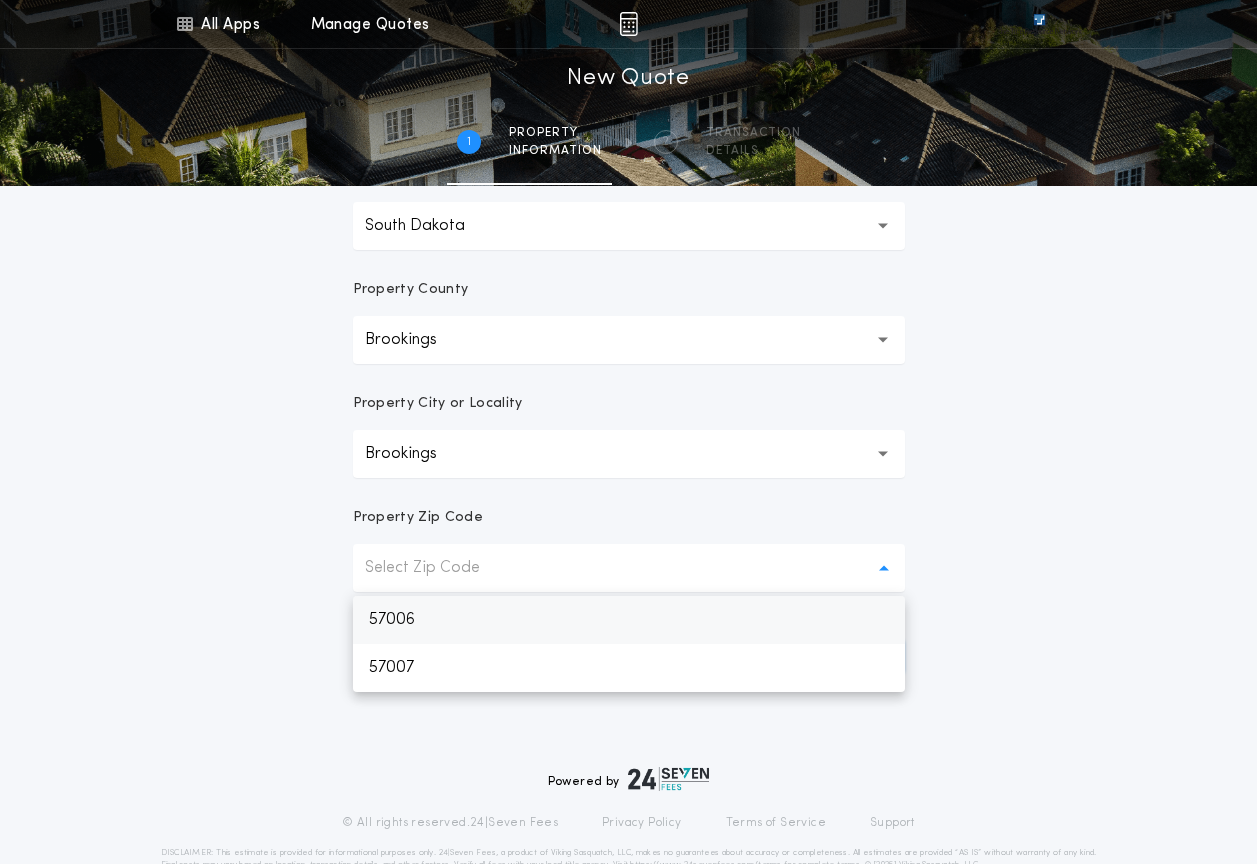 click on "57006" at bounding box center (629, 620) 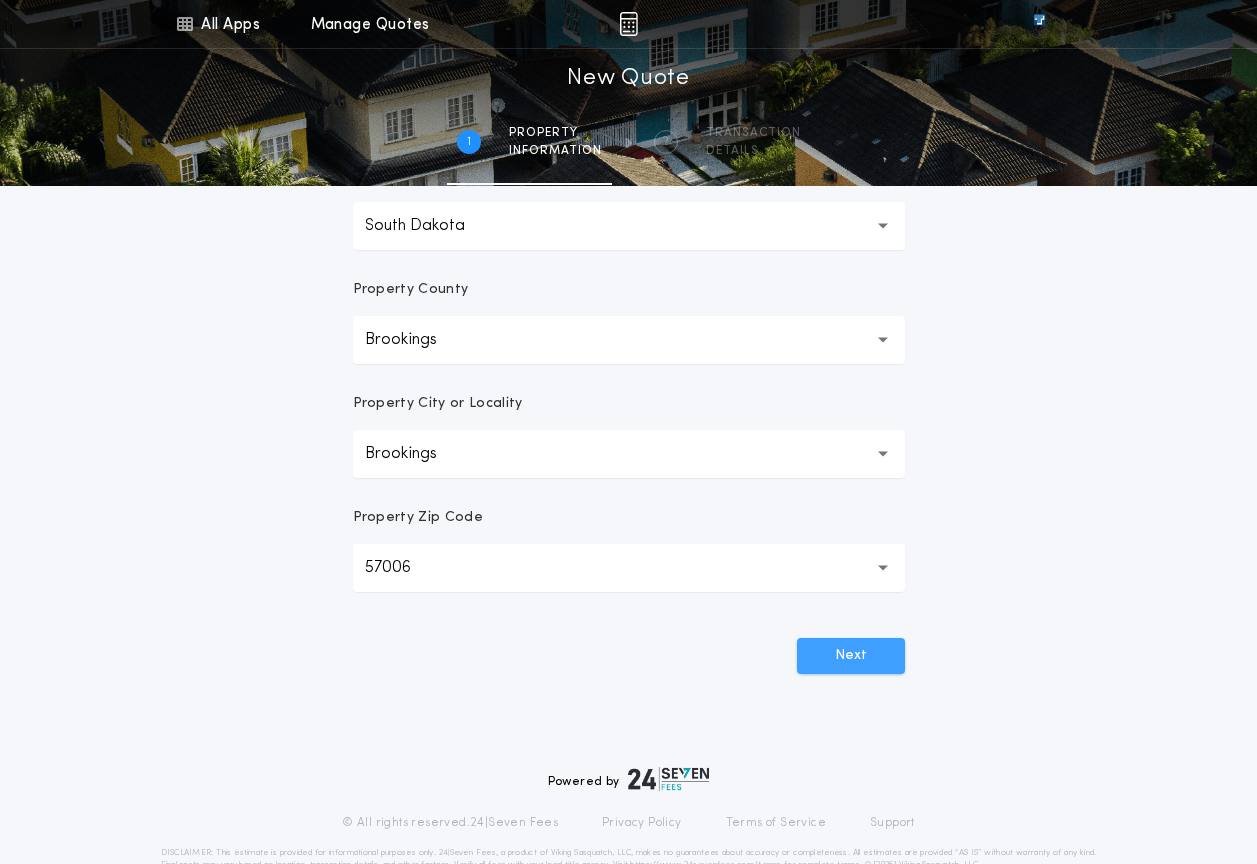 click on "Next" at bounding box center [851, 656] 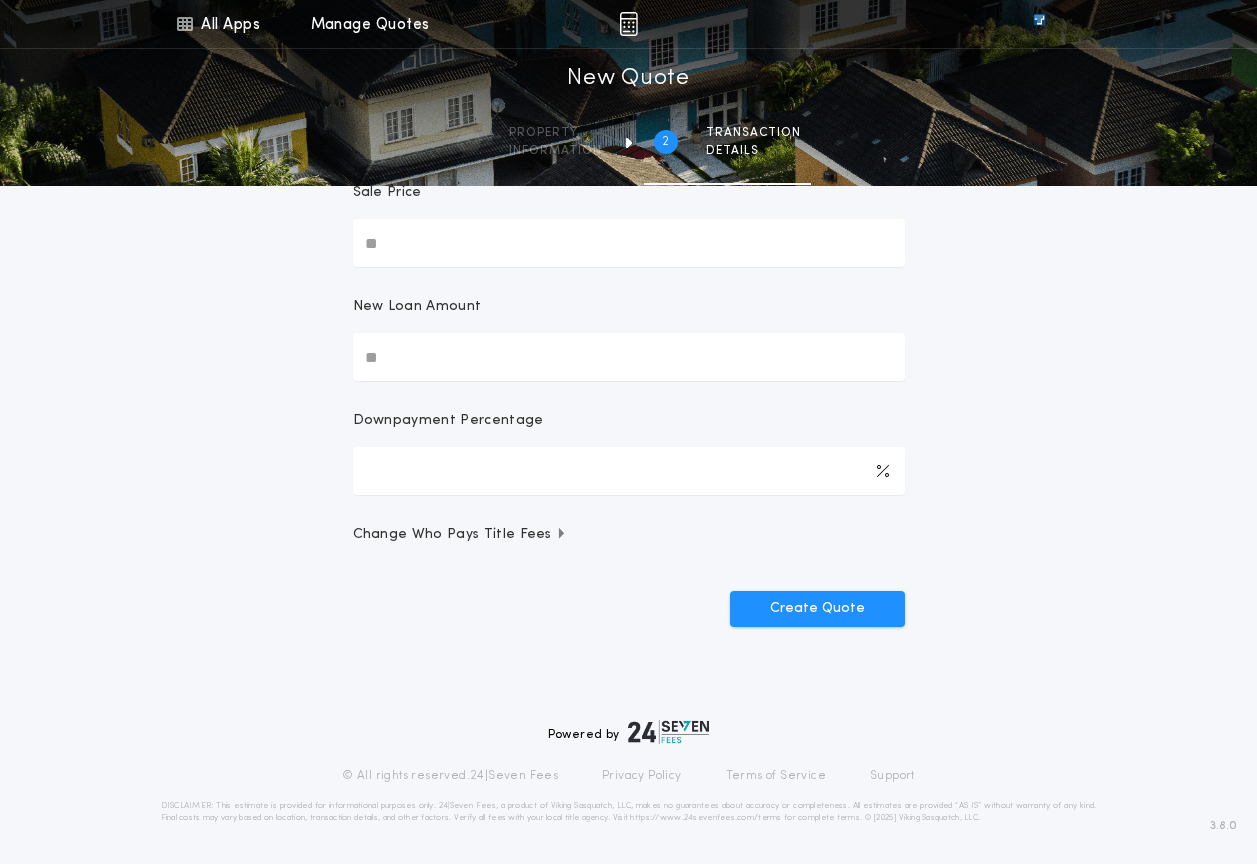 scroll, scrollTop: 0, scrollLeft: 0, axis: both 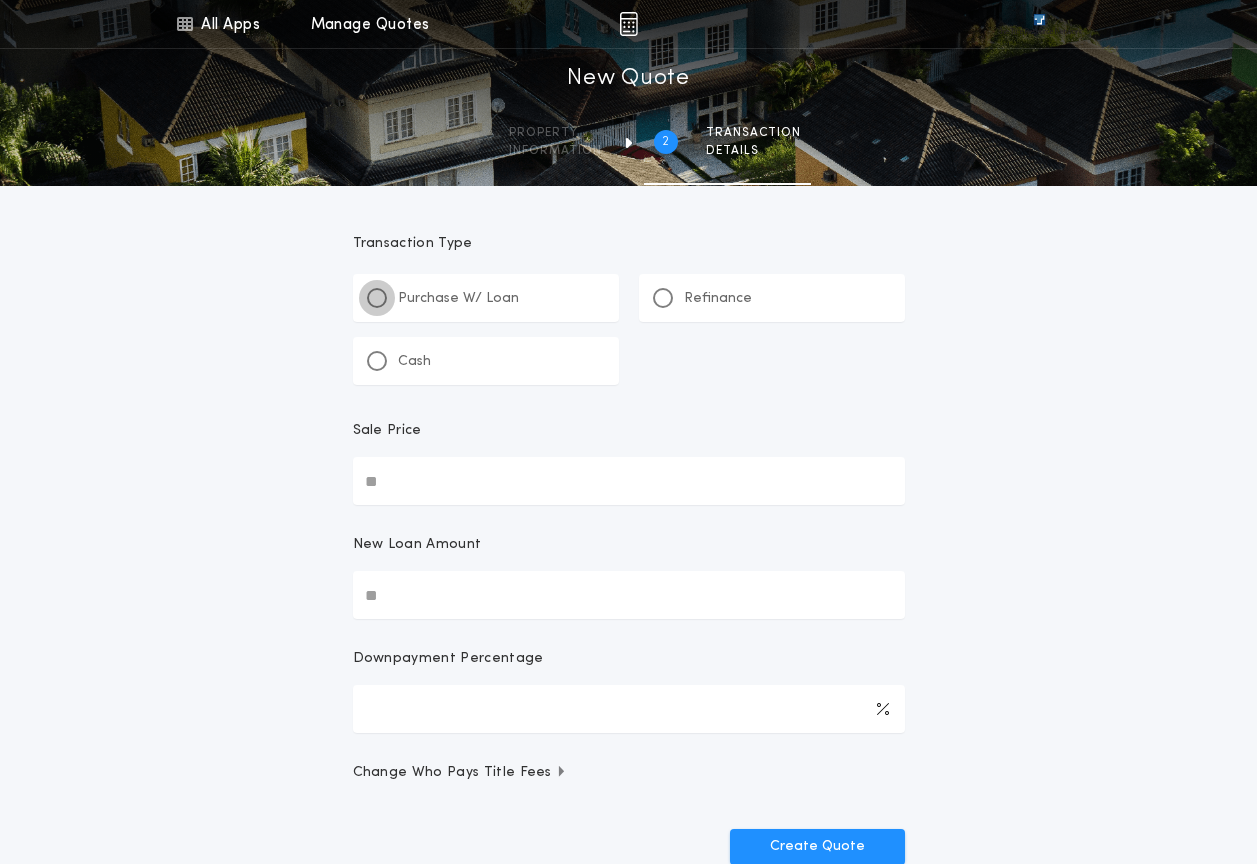 click at bounding box center (377, 298) 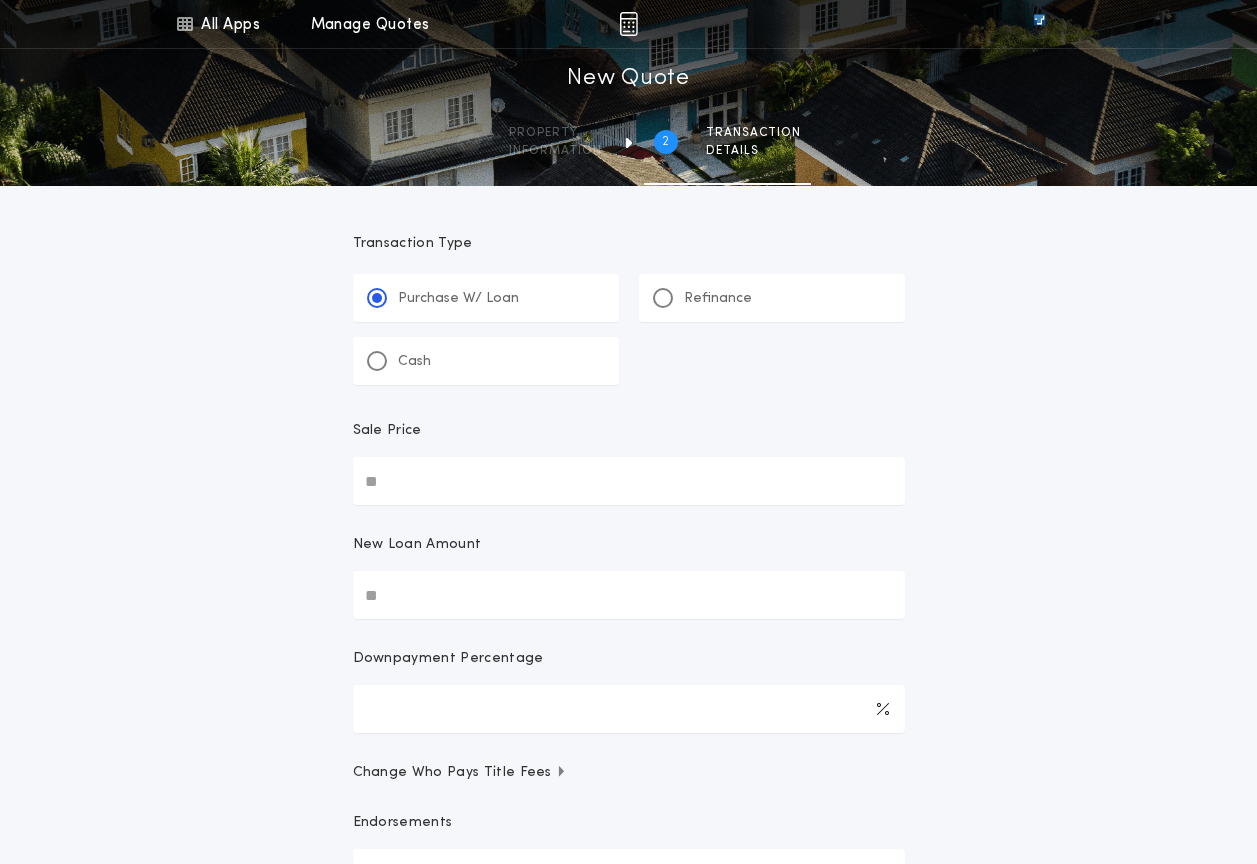click on "Sale Price" at bounding box center [629, 481] 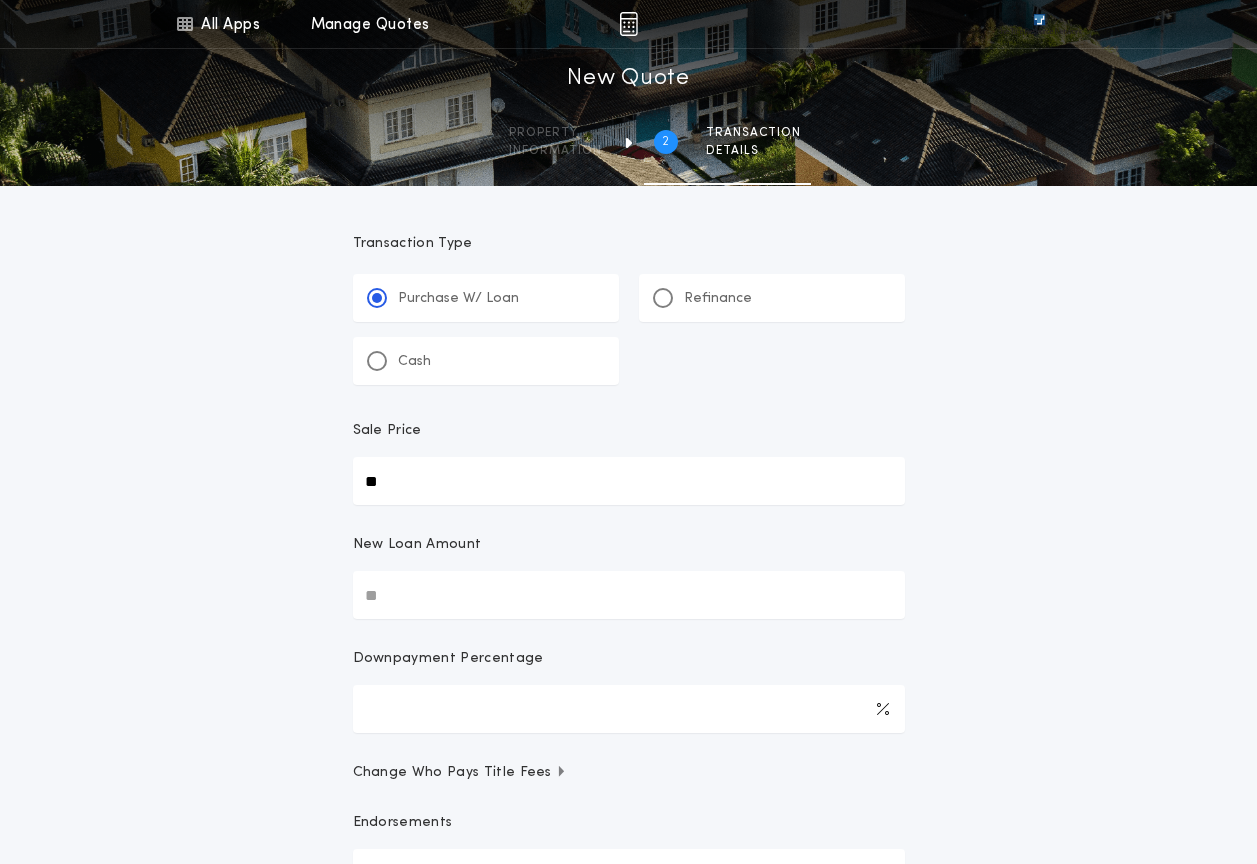 type on "**" 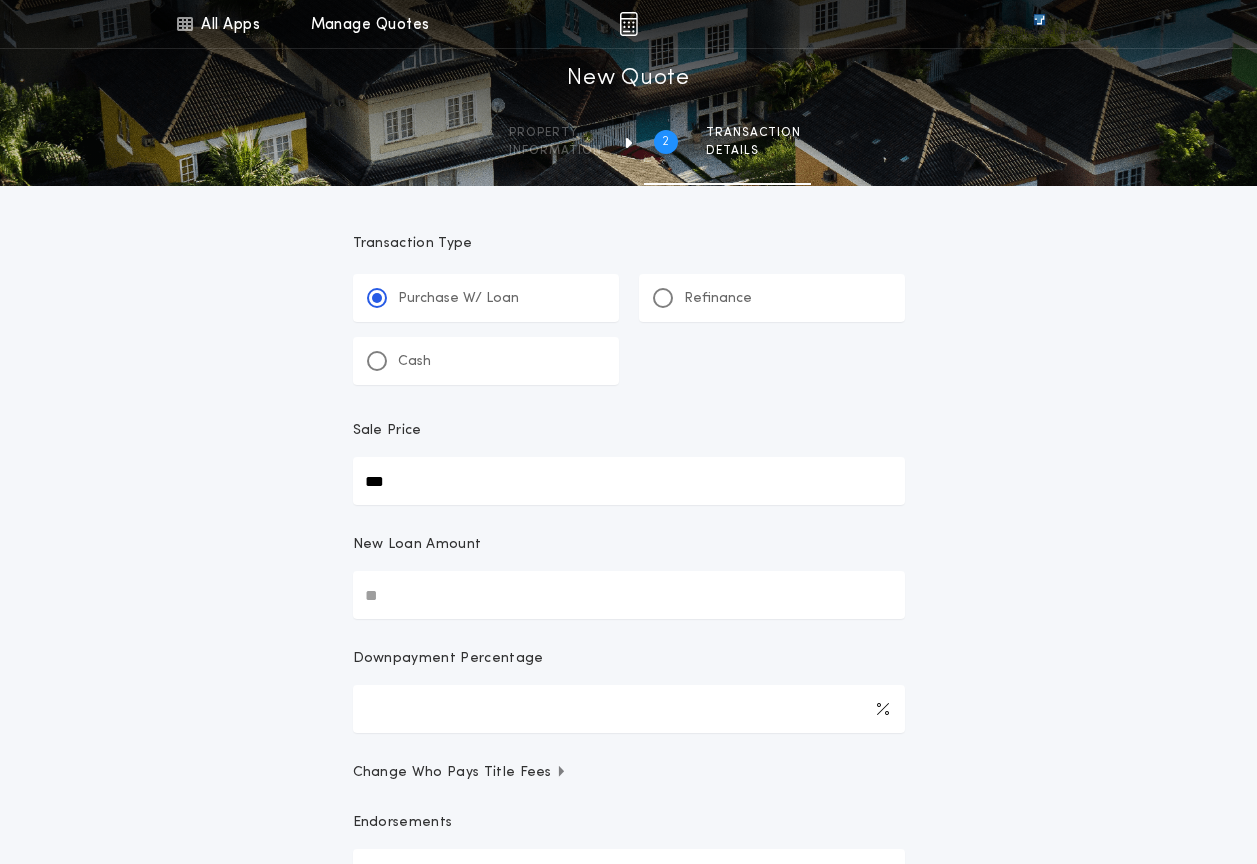 type on "***" 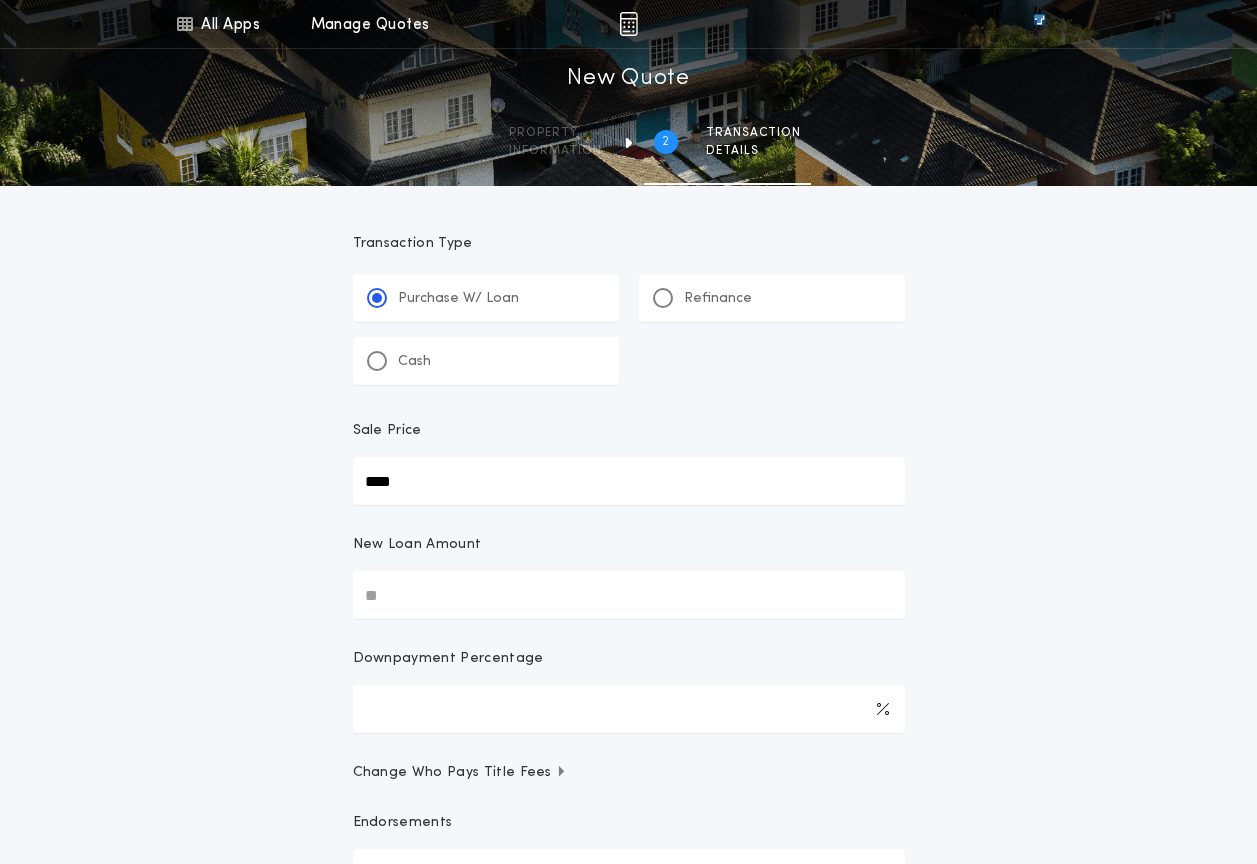 type 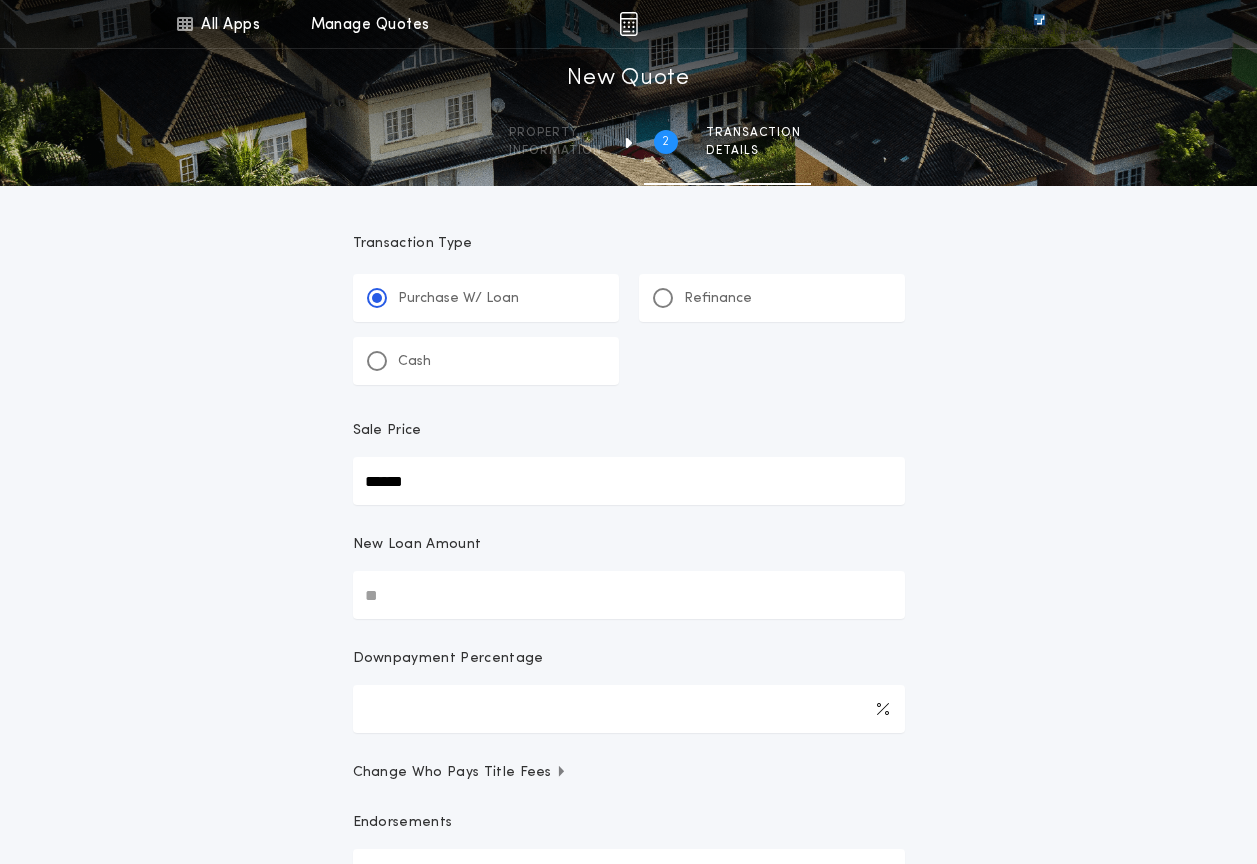 type on "******" 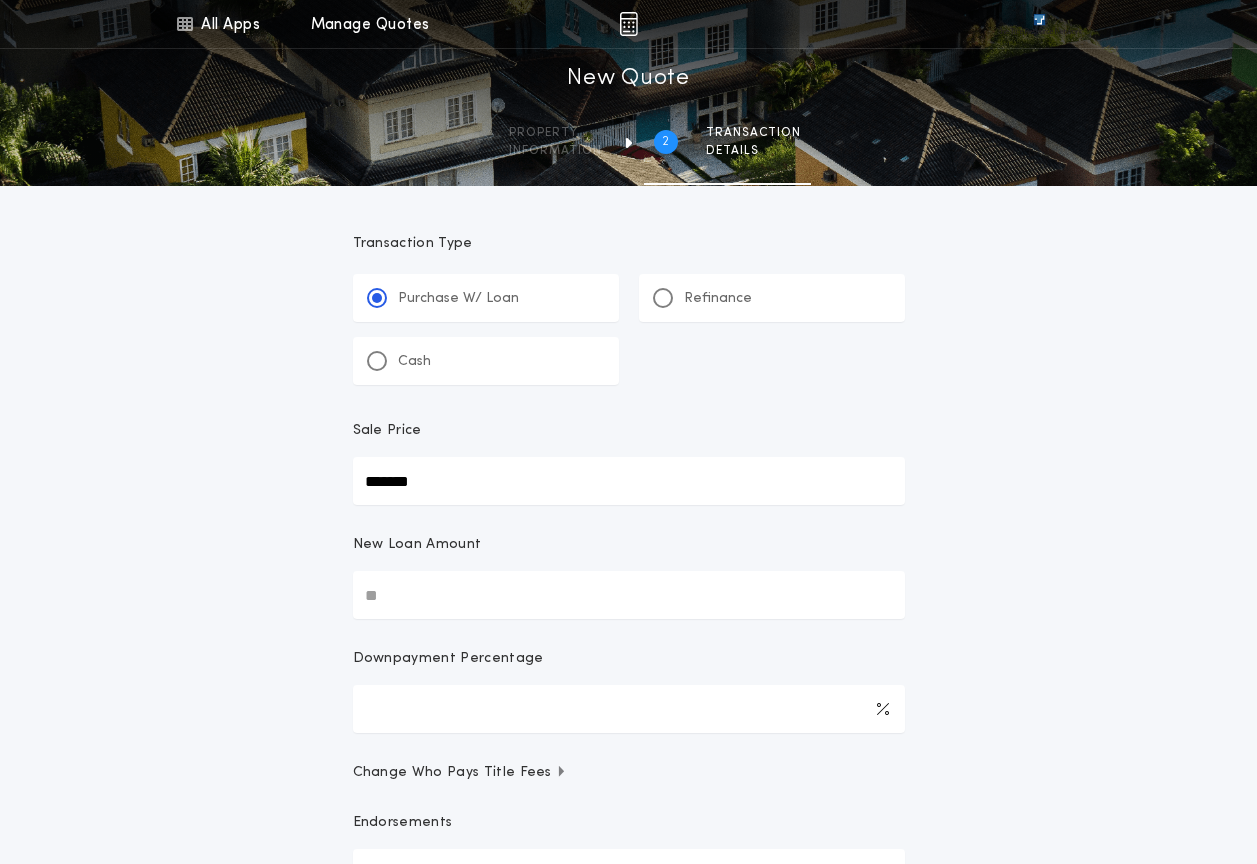 type on "*******" 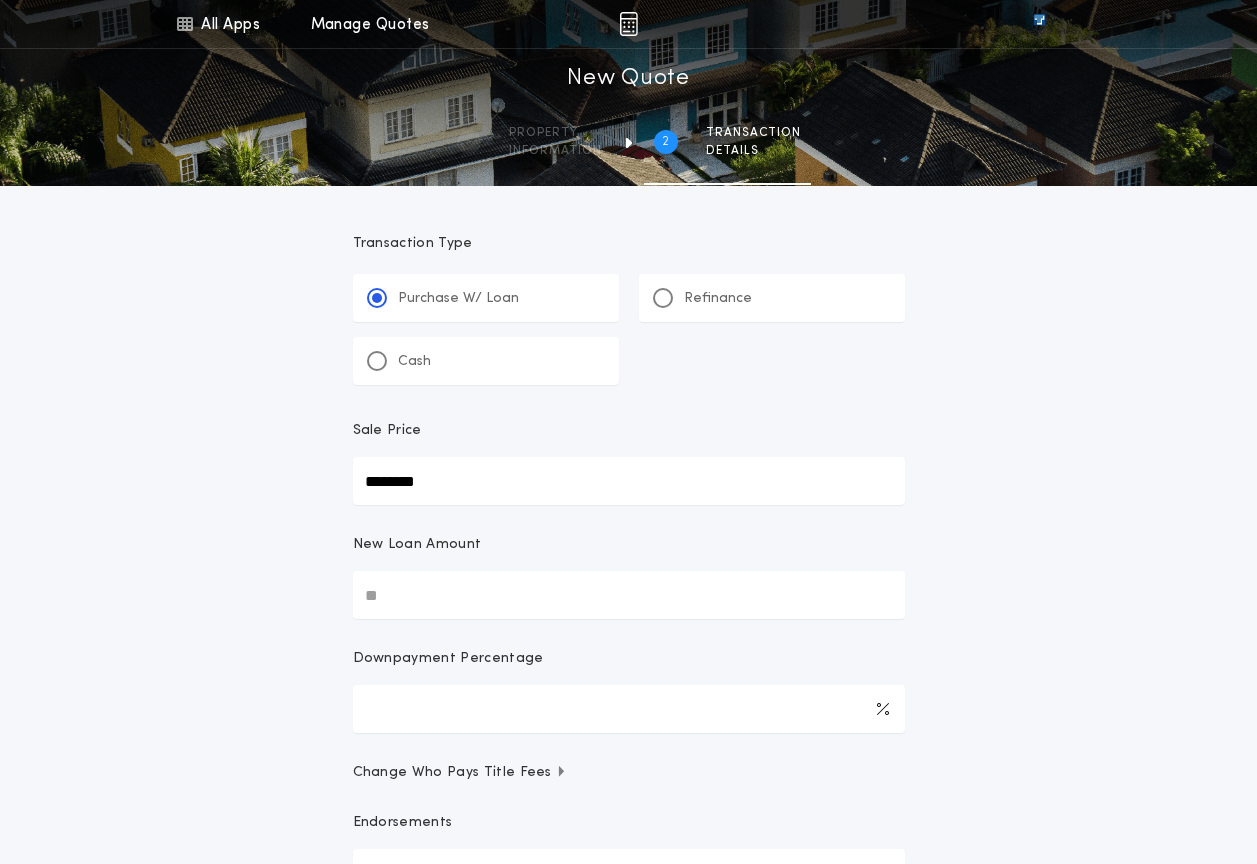 type on "********" 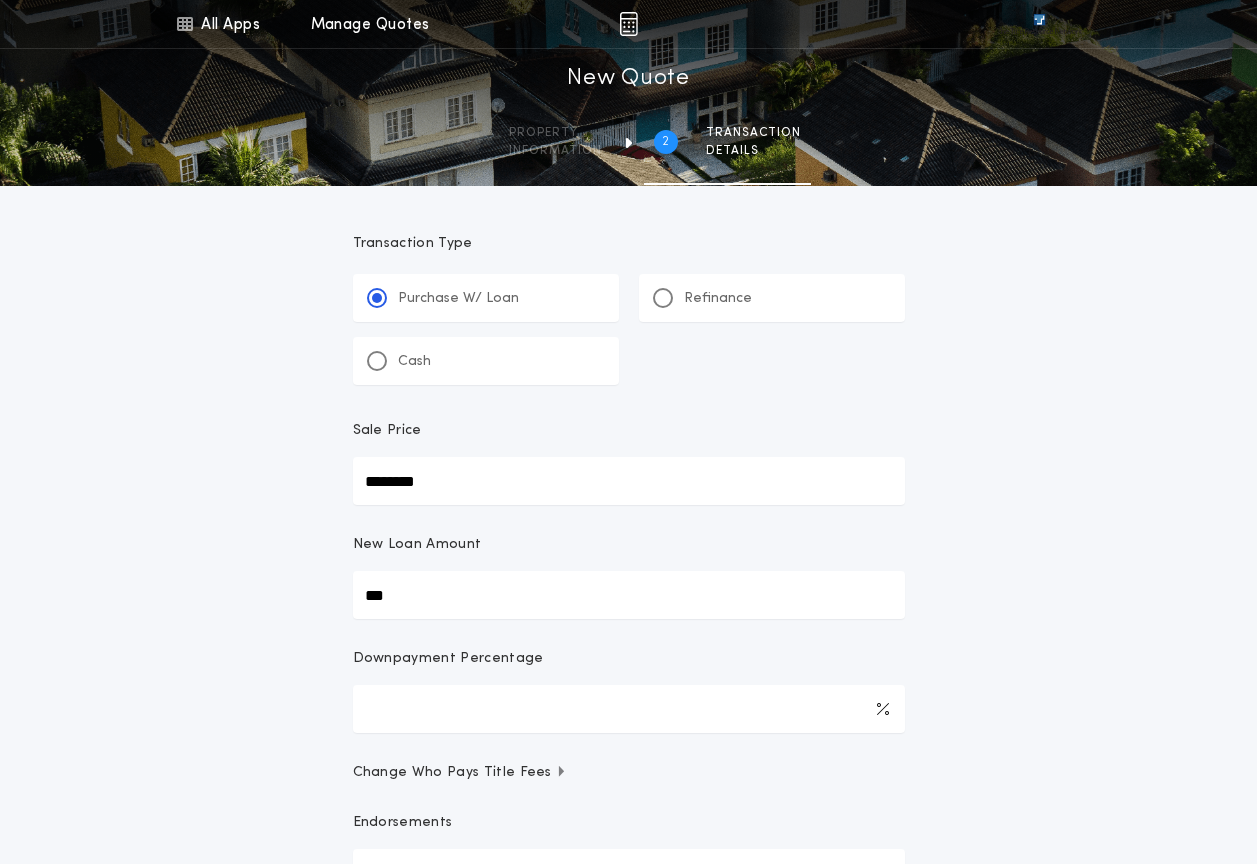 type on "****" 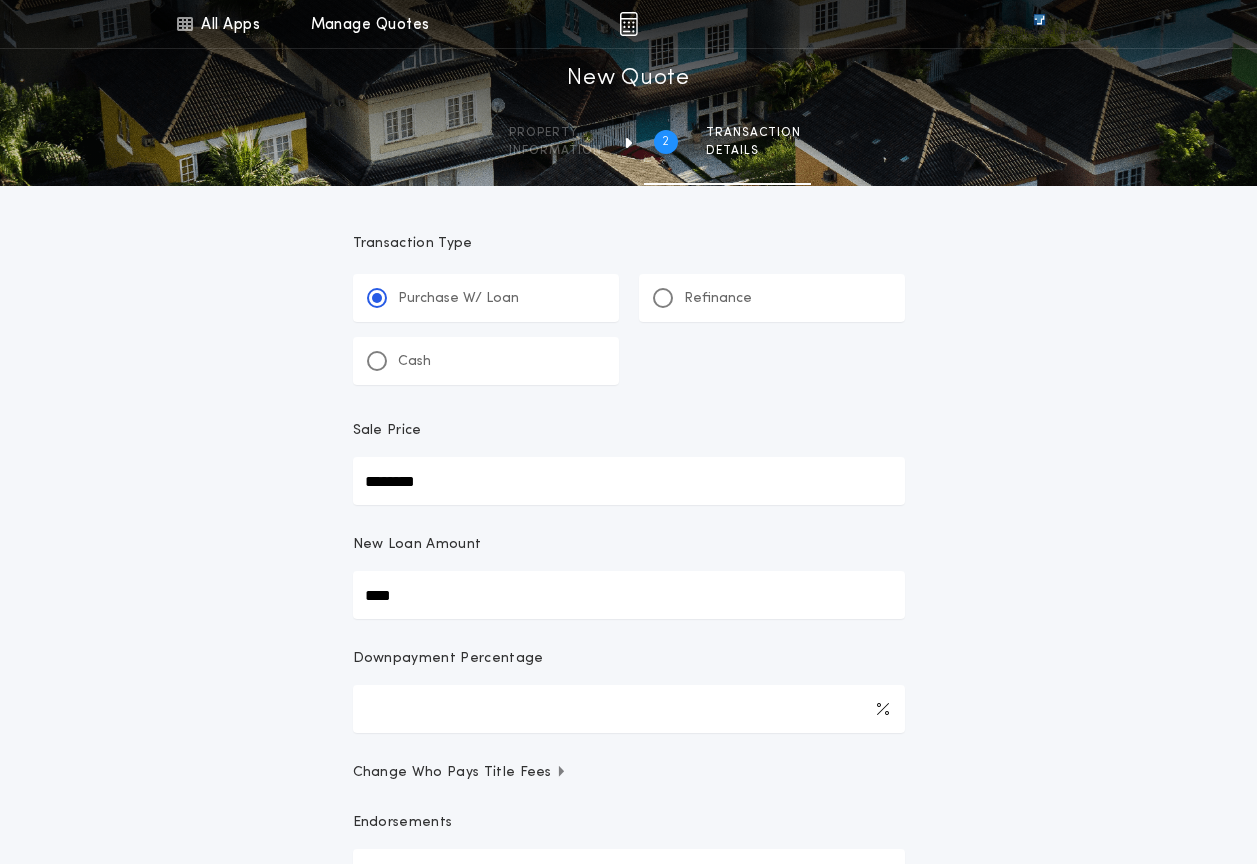 type on "******" 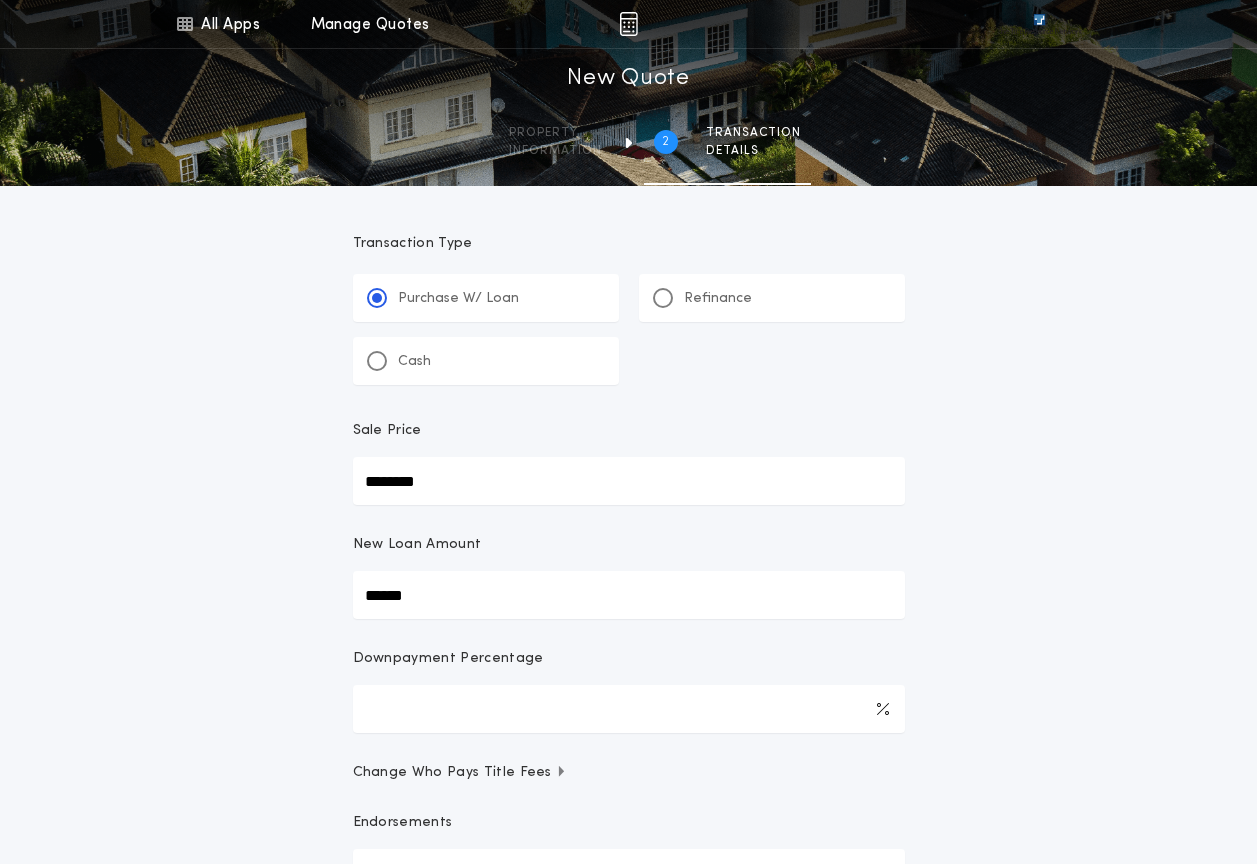 type on "*******" 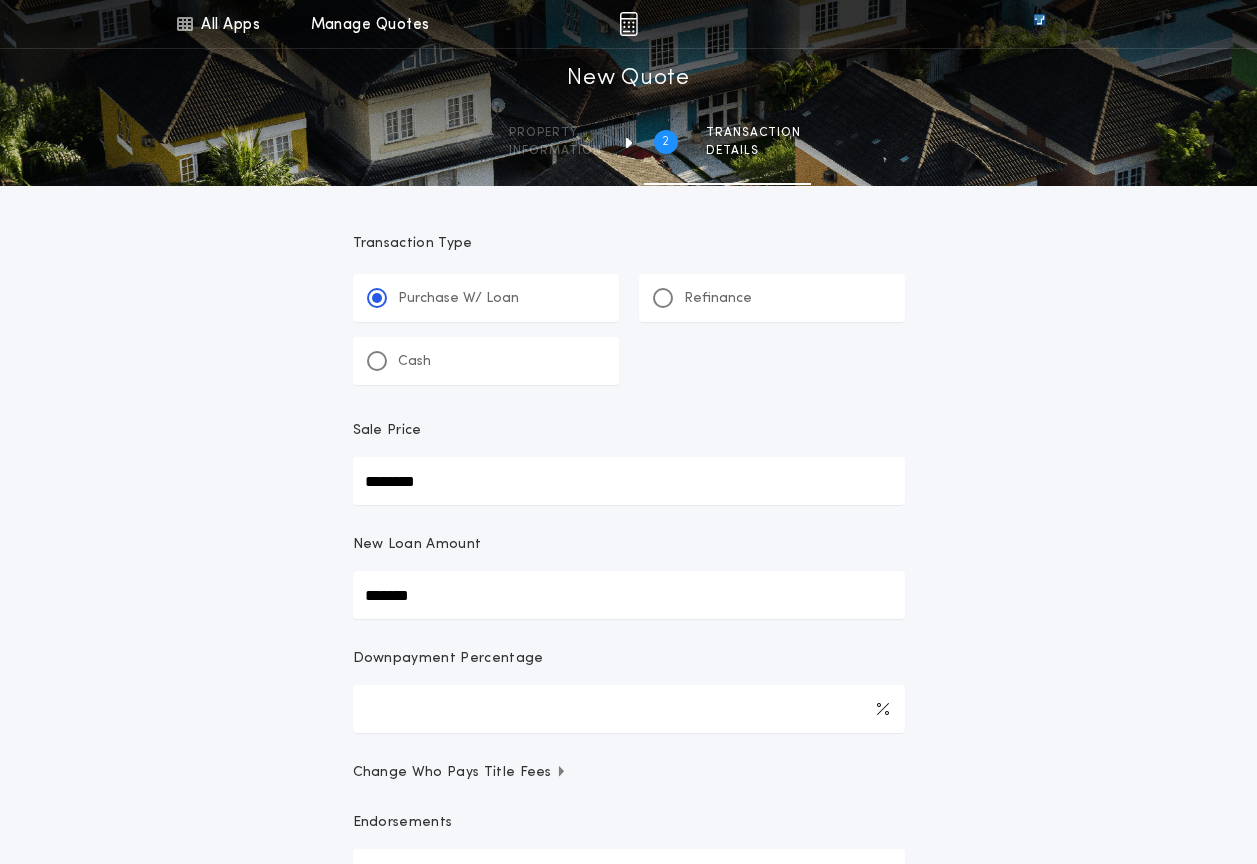 type on "********" 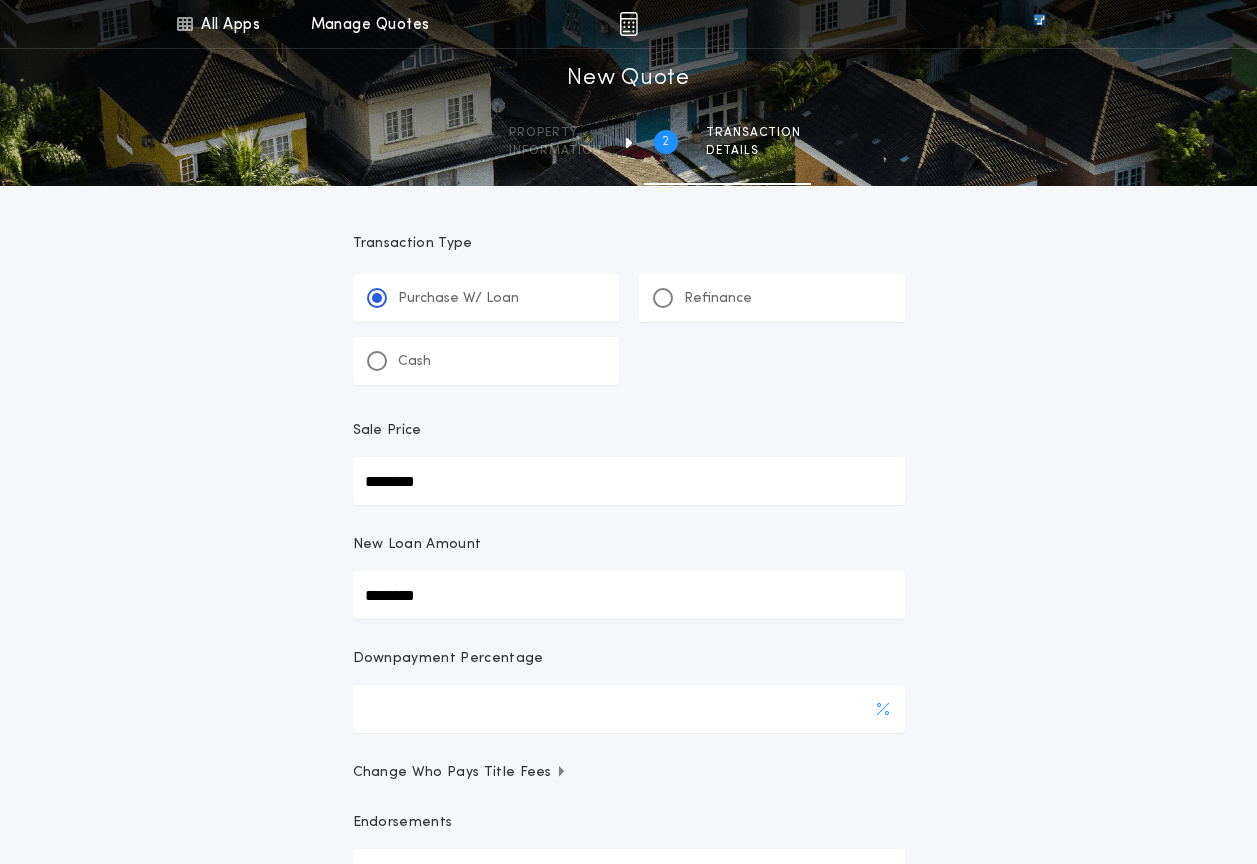 type on "********" 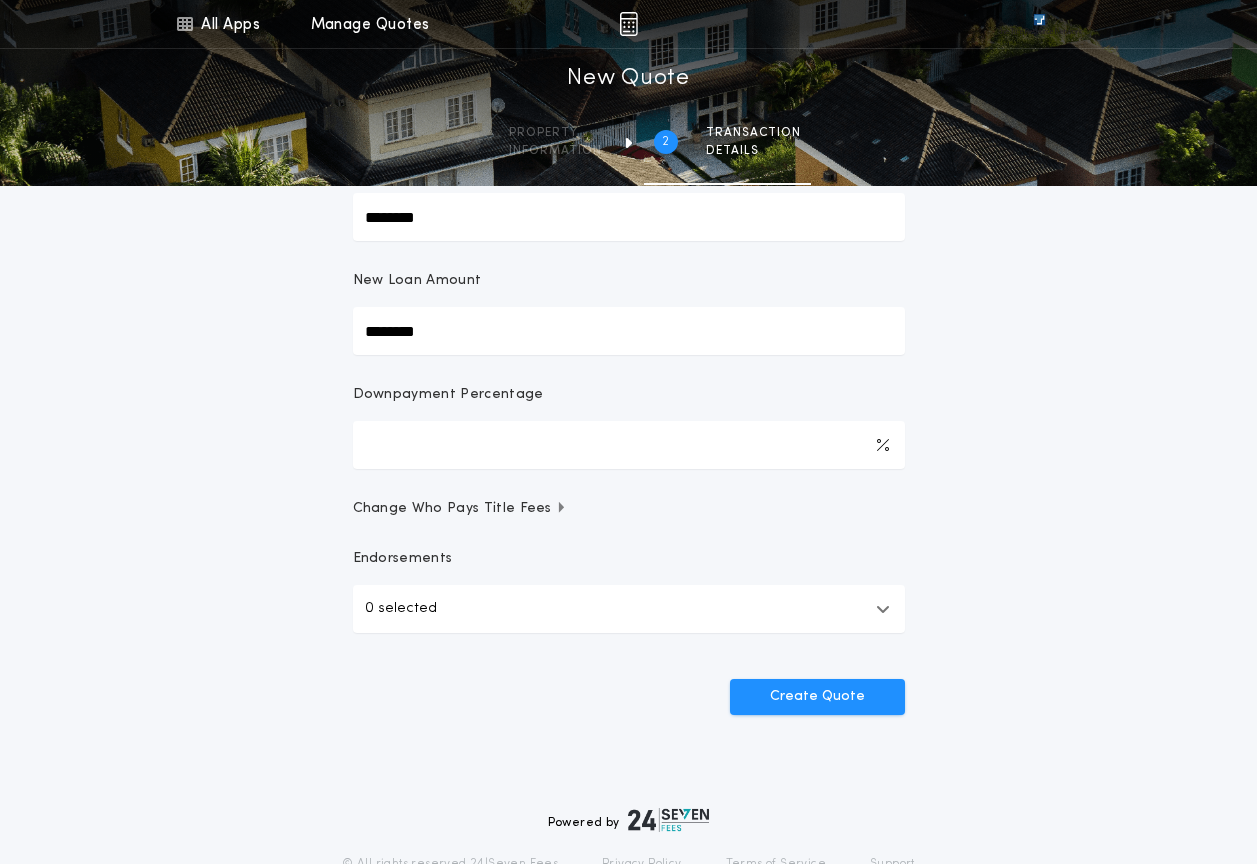 scroll, scrollTop: 269, scrollLeft: 0, axis: vertical 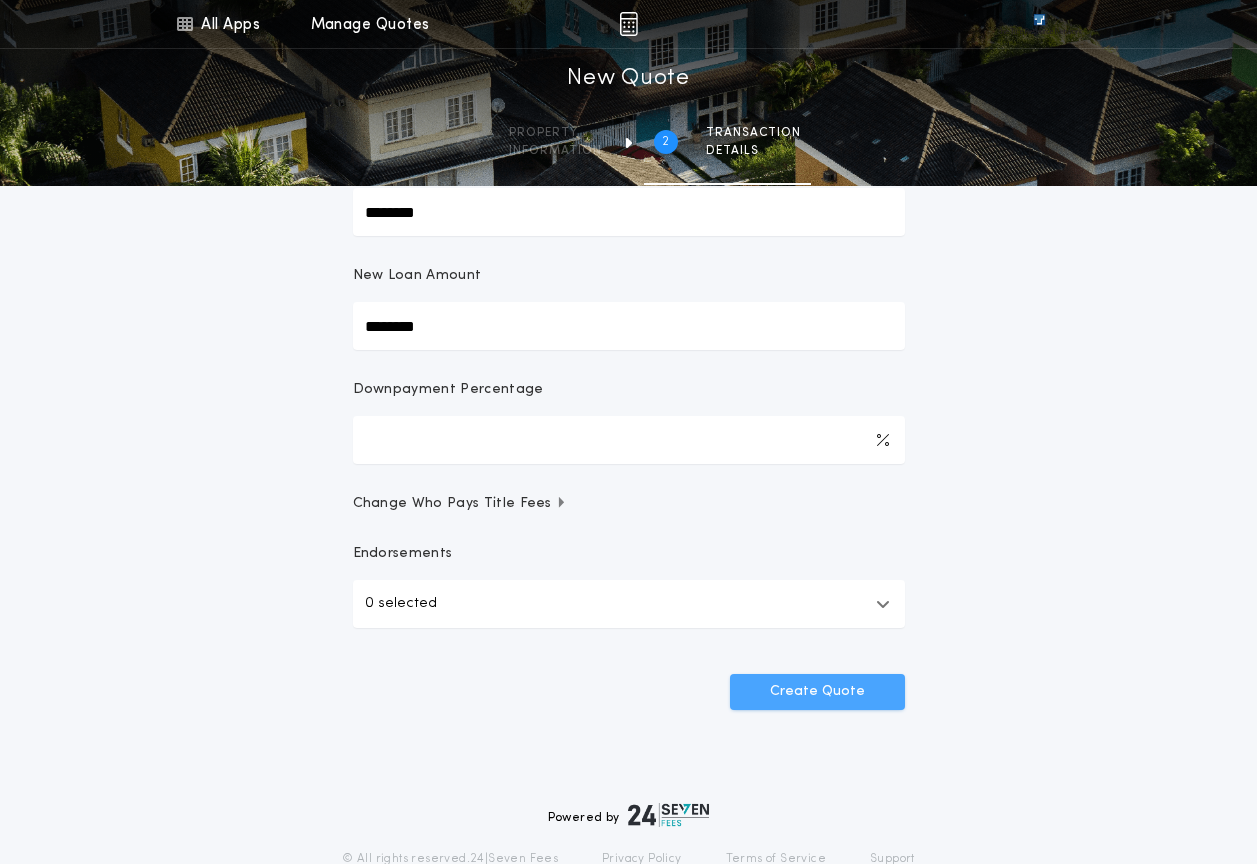 type 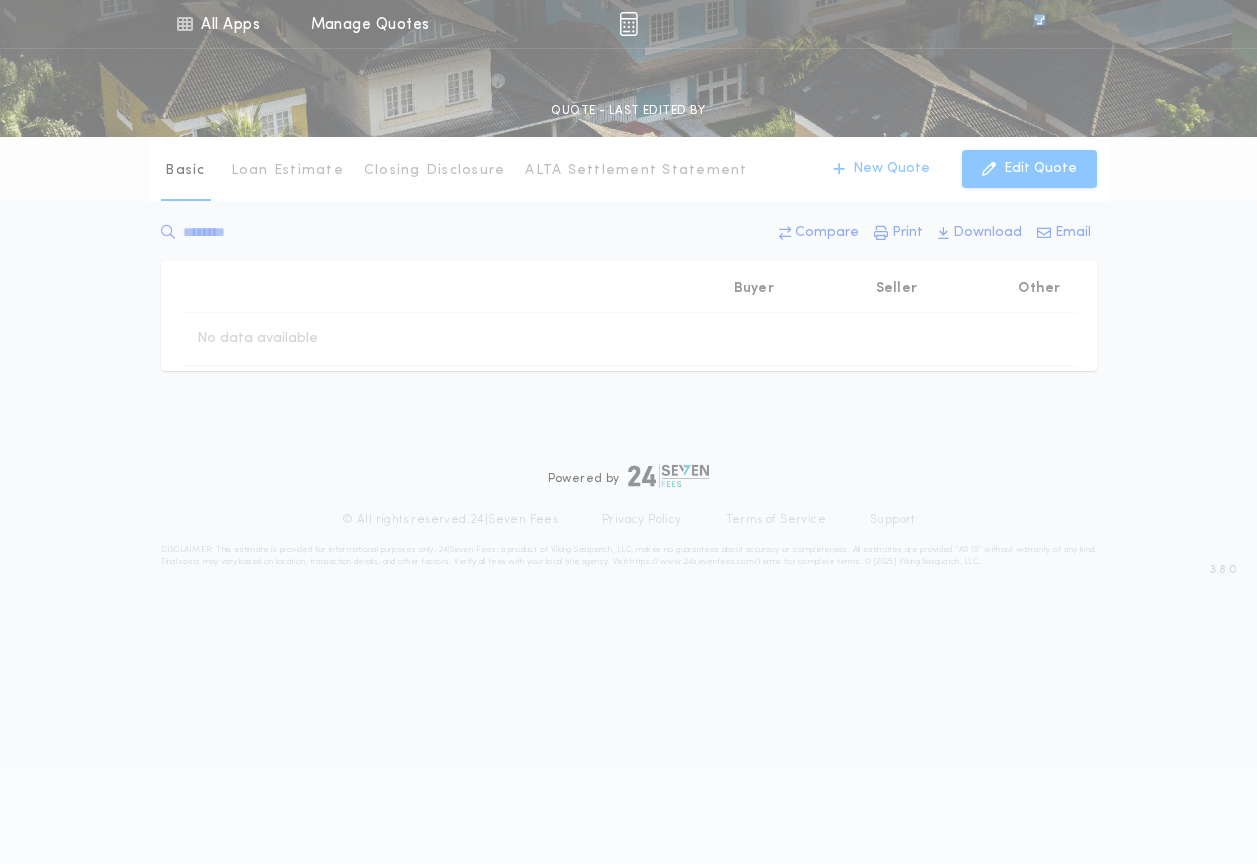 scroll, scrollTop: 0, scrollLeft: 0, axis: both 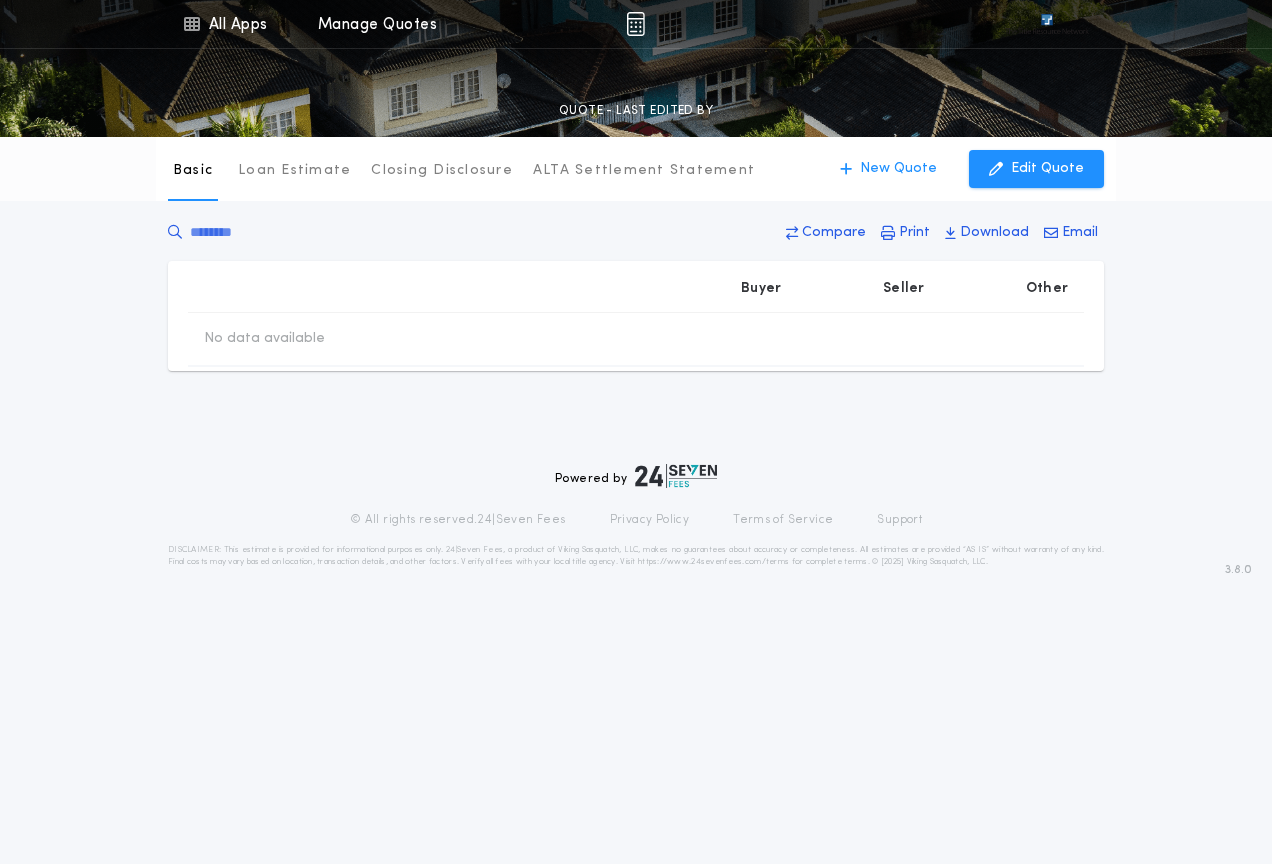 type on "********" 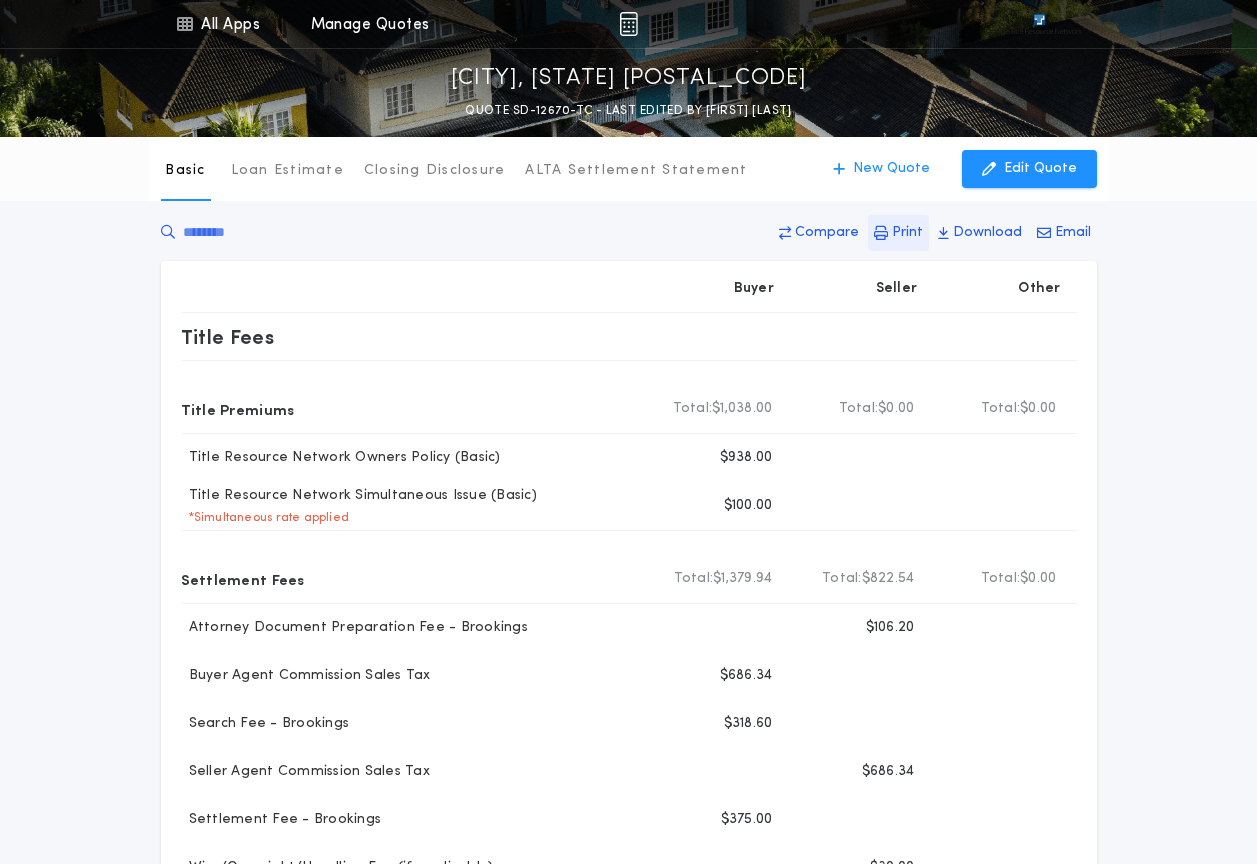 click on "Print" at bounding box center (907, 233) 